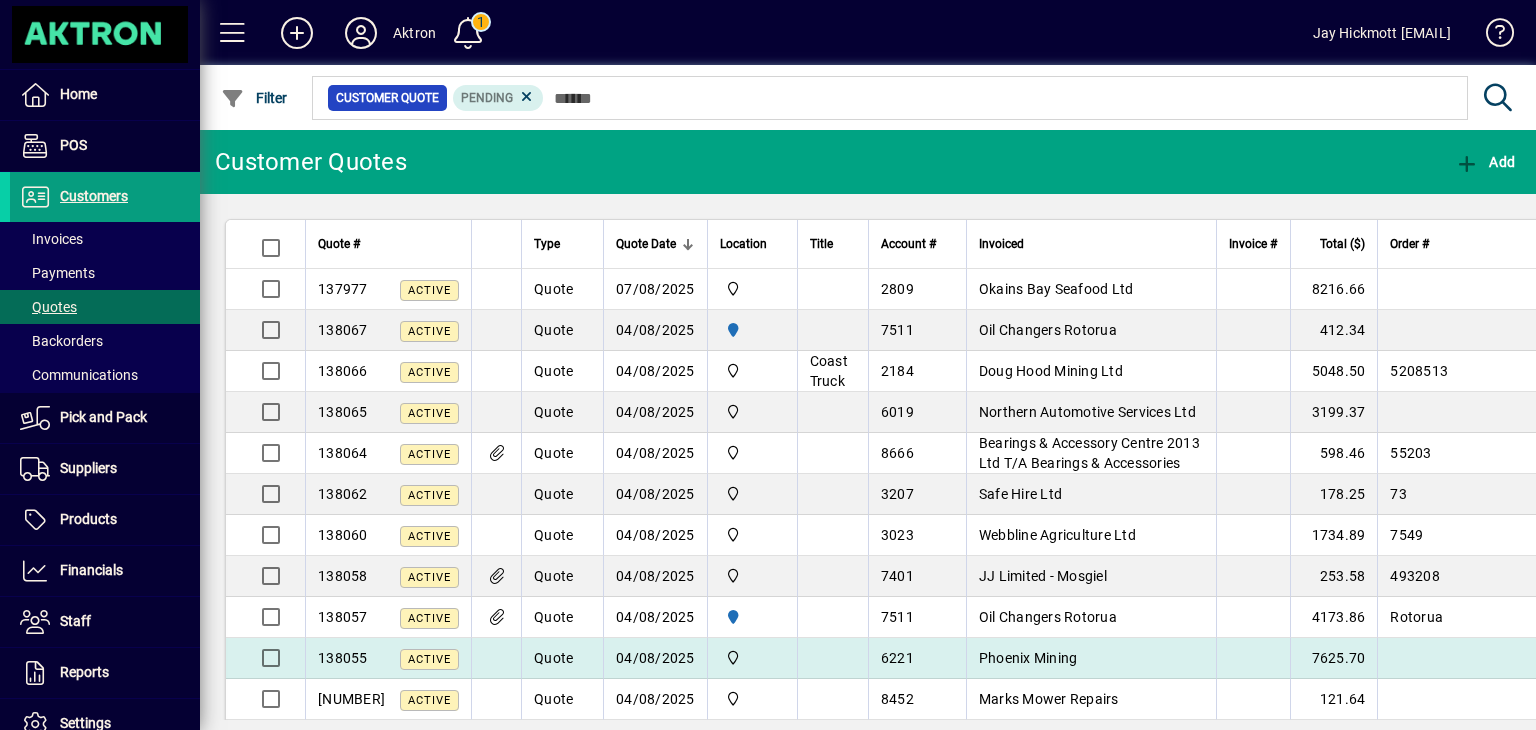 scroll, scrollTop: 0, scrollLeft: 0, axis: both 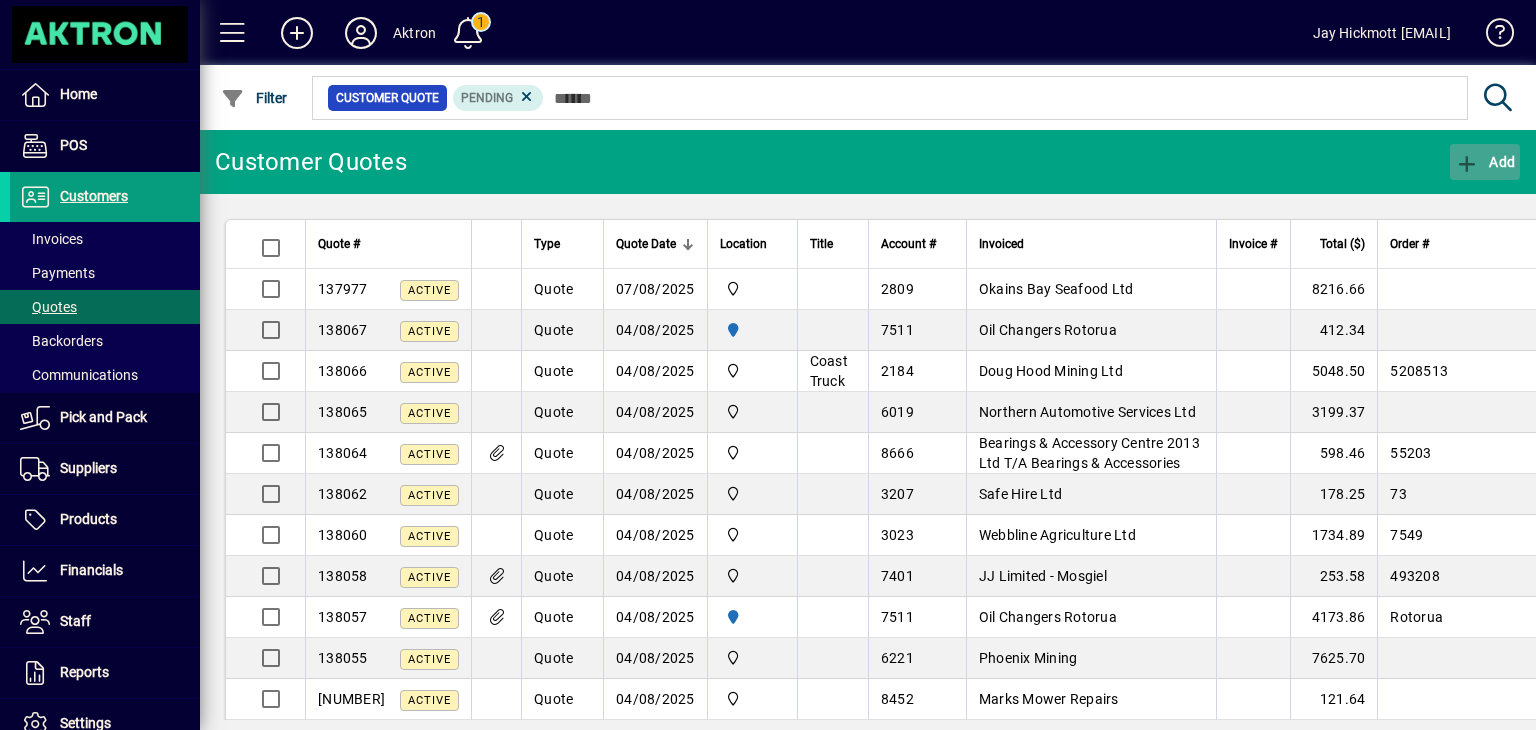 click 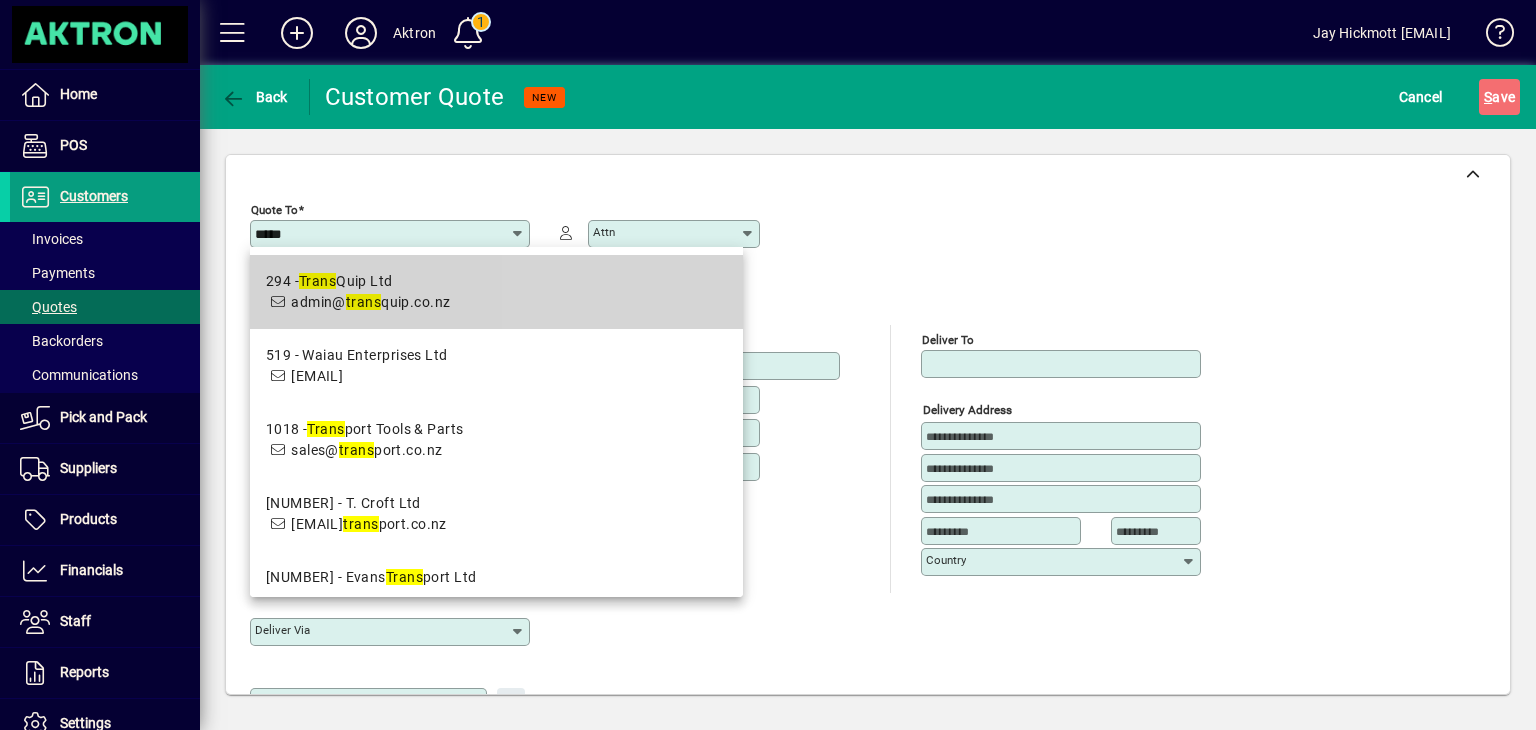 click on "[NUMBER] - [GENERAL] [DOMAIN]" at bounding box center (497, 292) 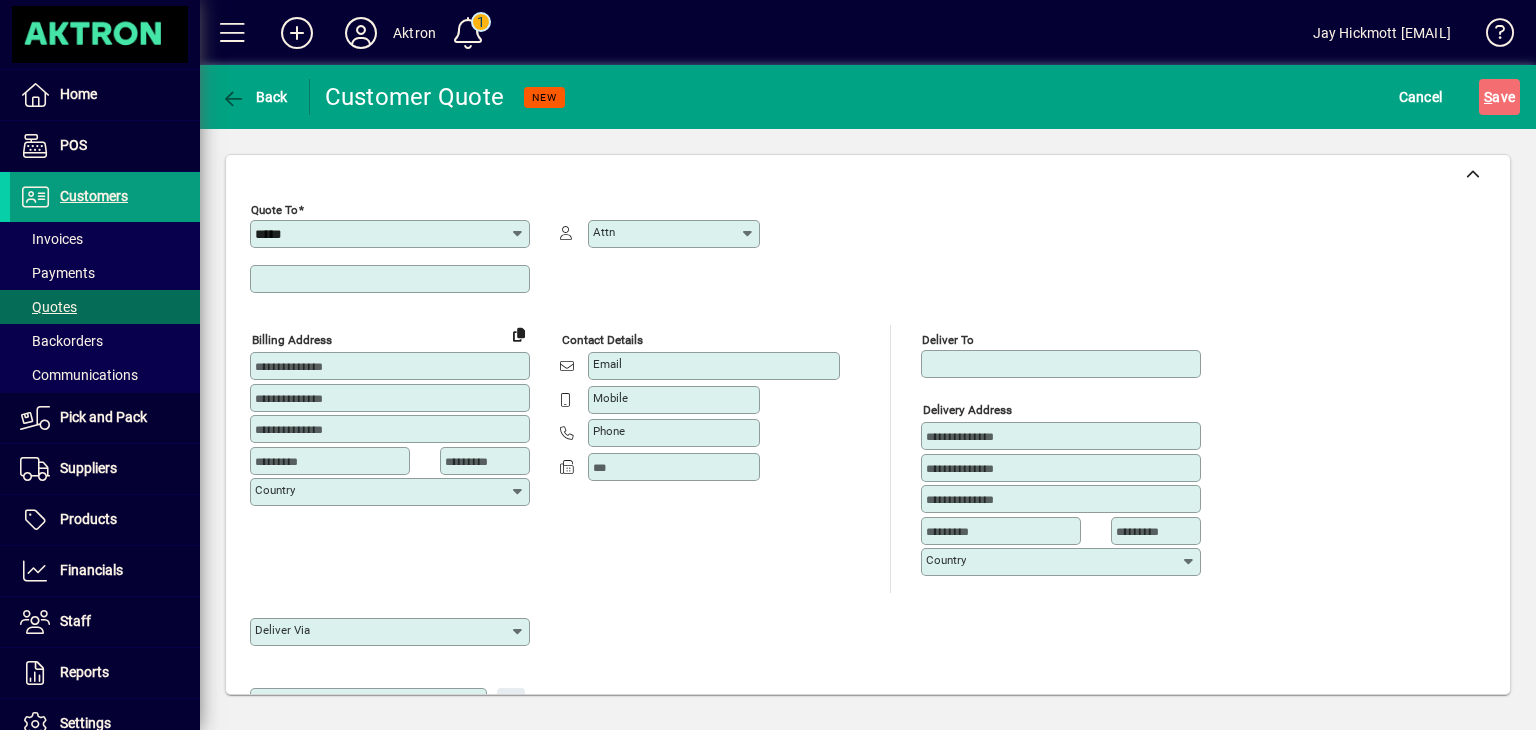 type on "**********" 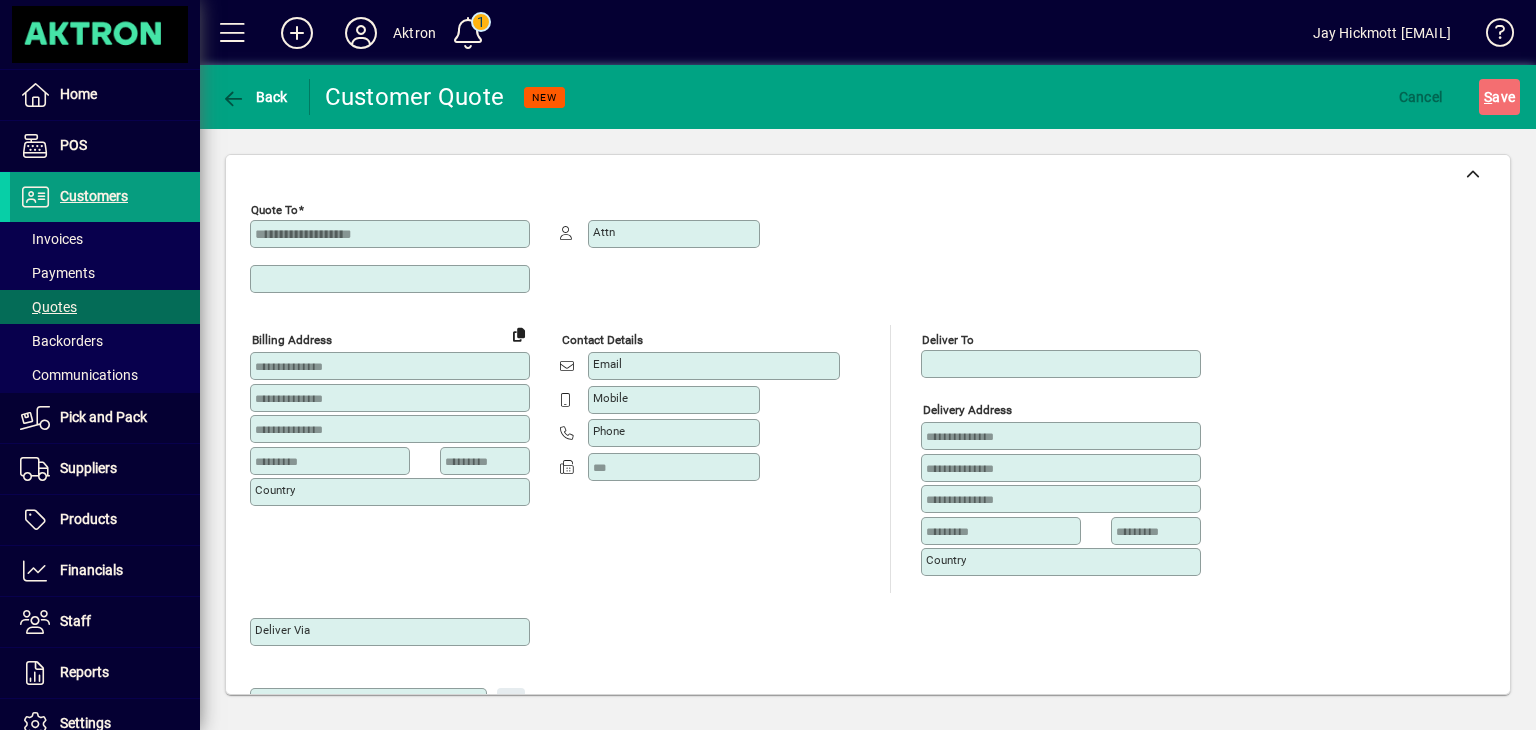 type on "**********" 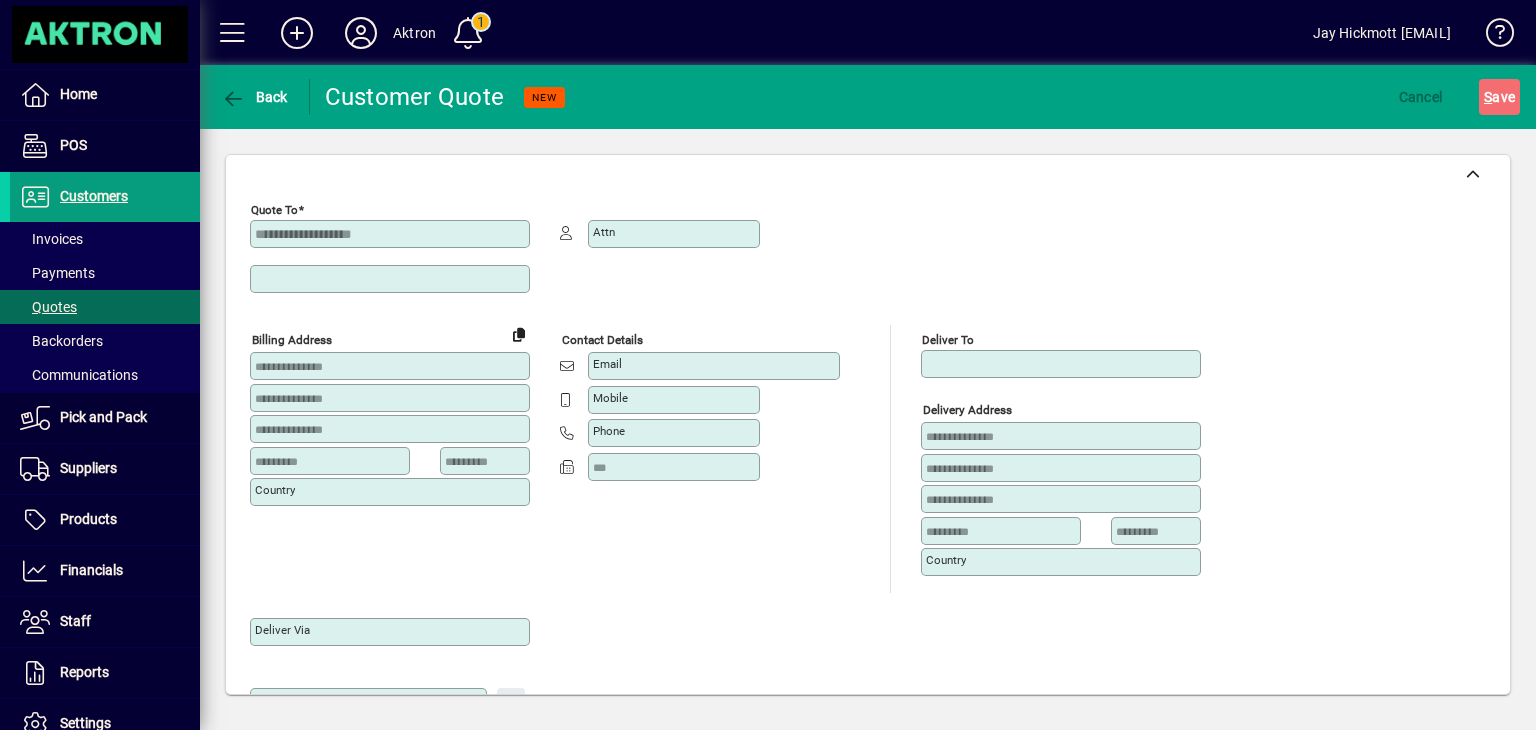 type on "******" 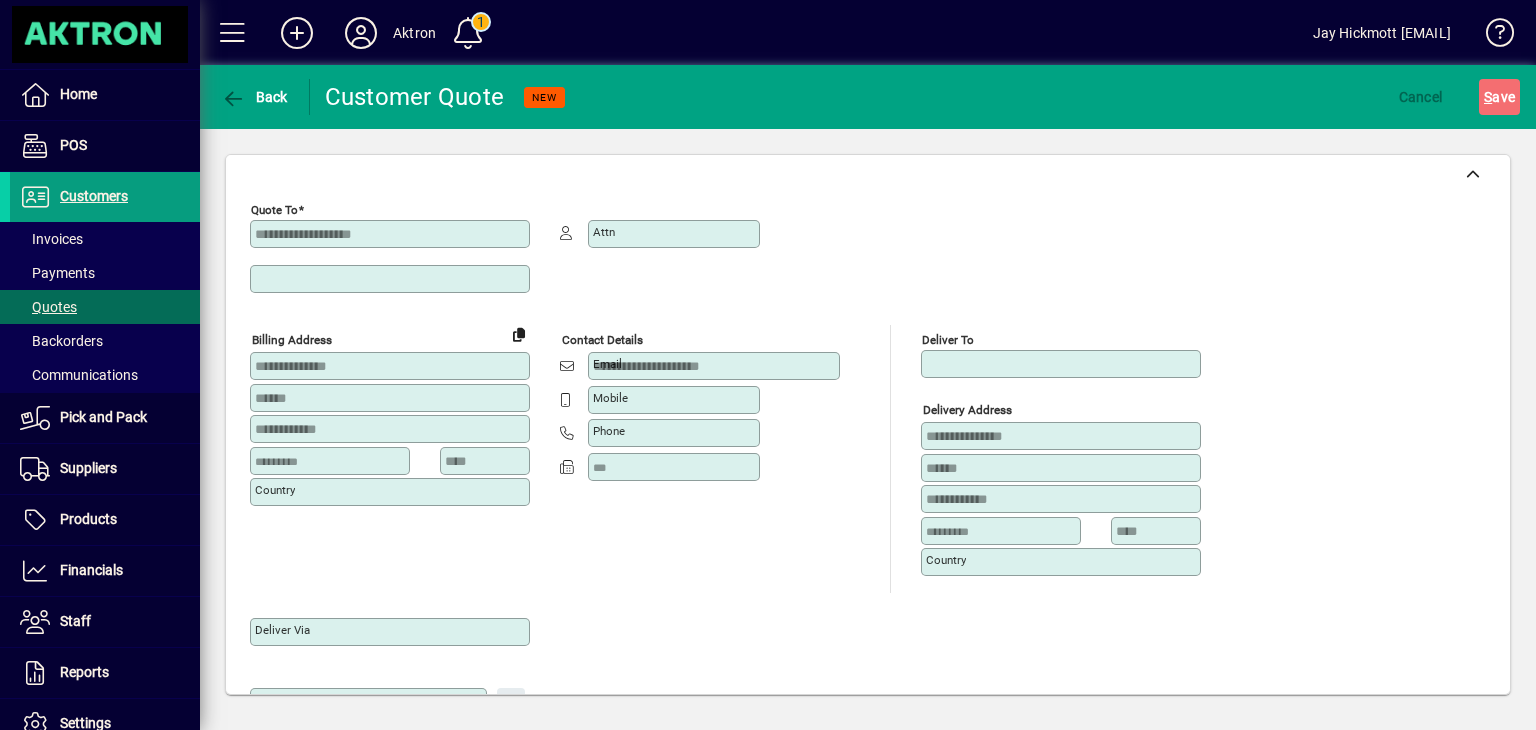 type on "**********" 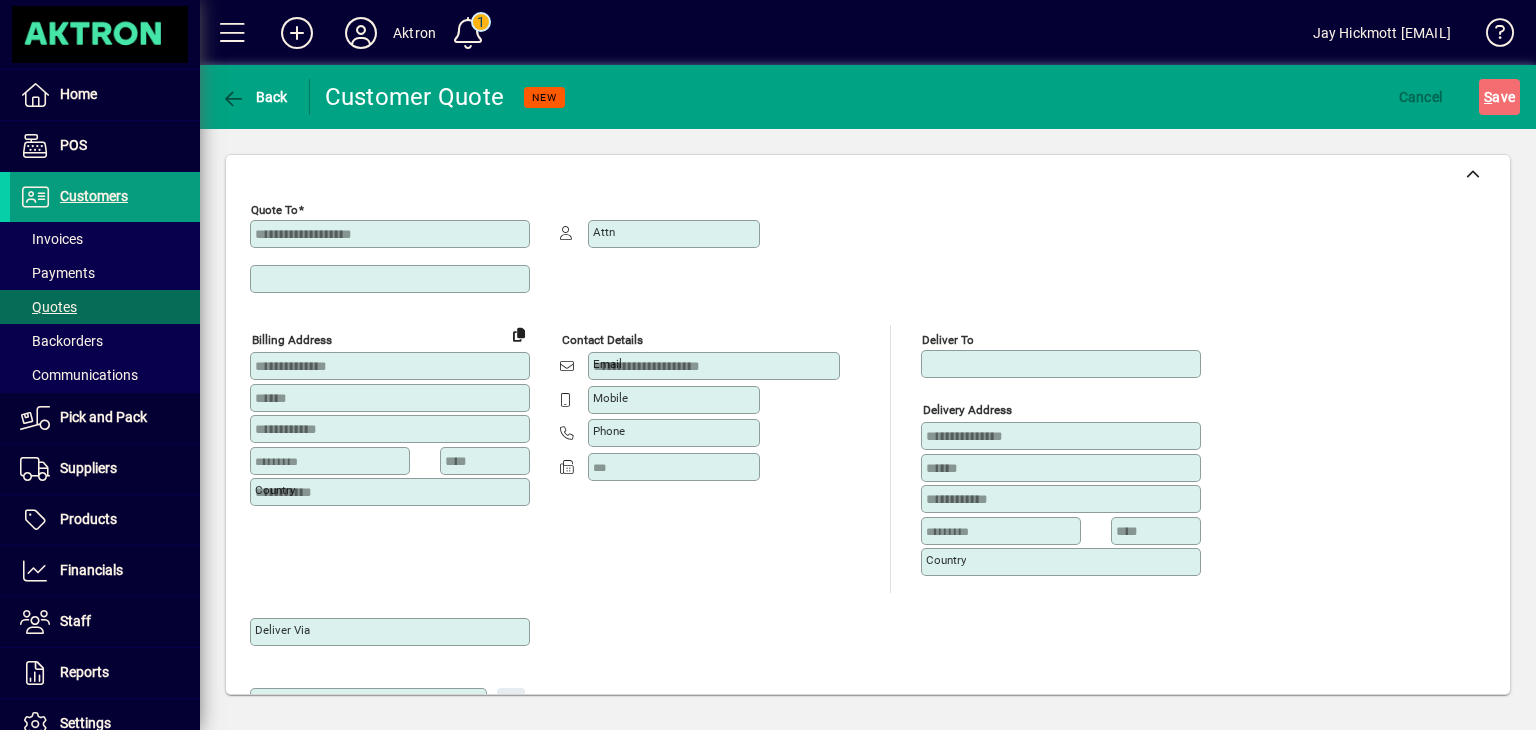 type on "**********" 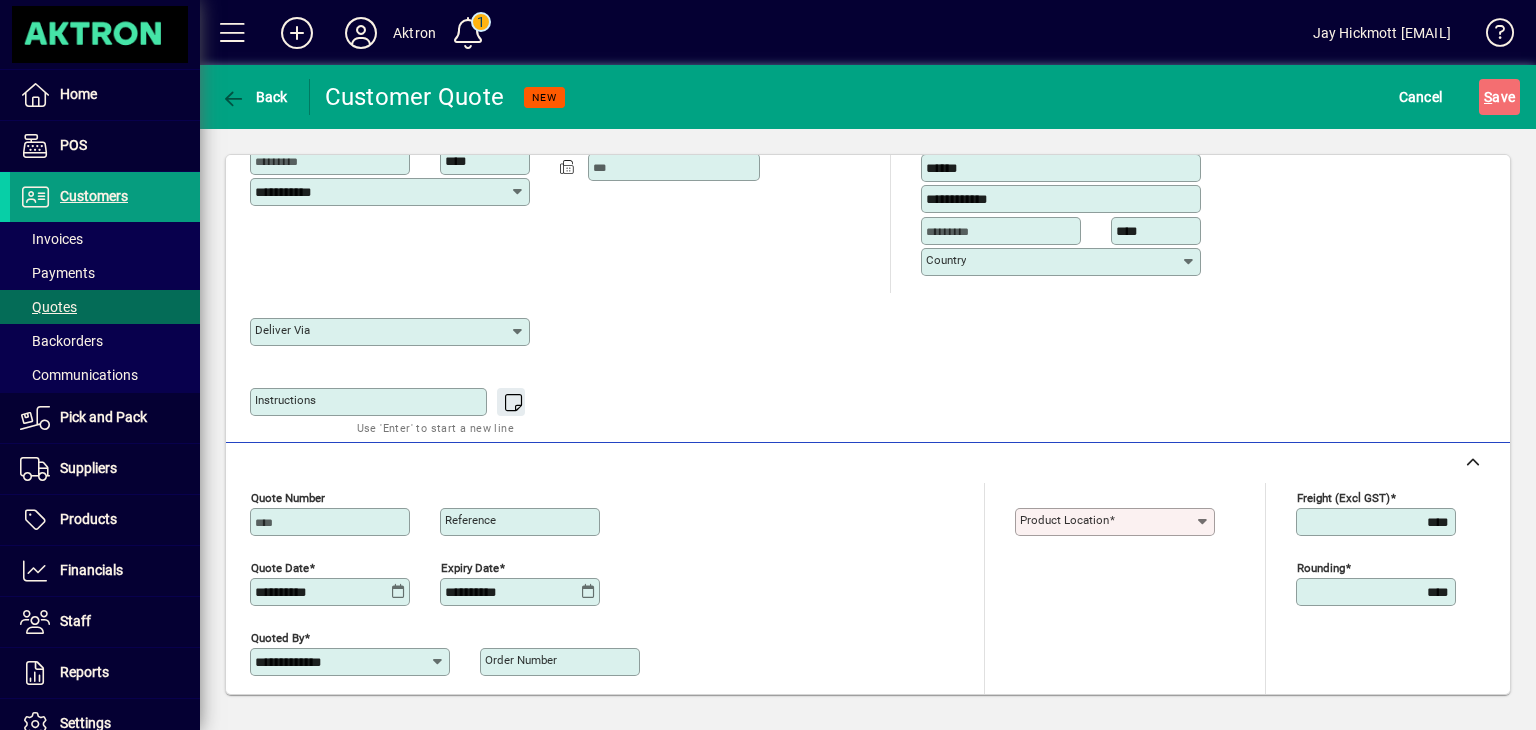 scroll, scrollTop: 340, scrollLeft: 0, axis: vertical 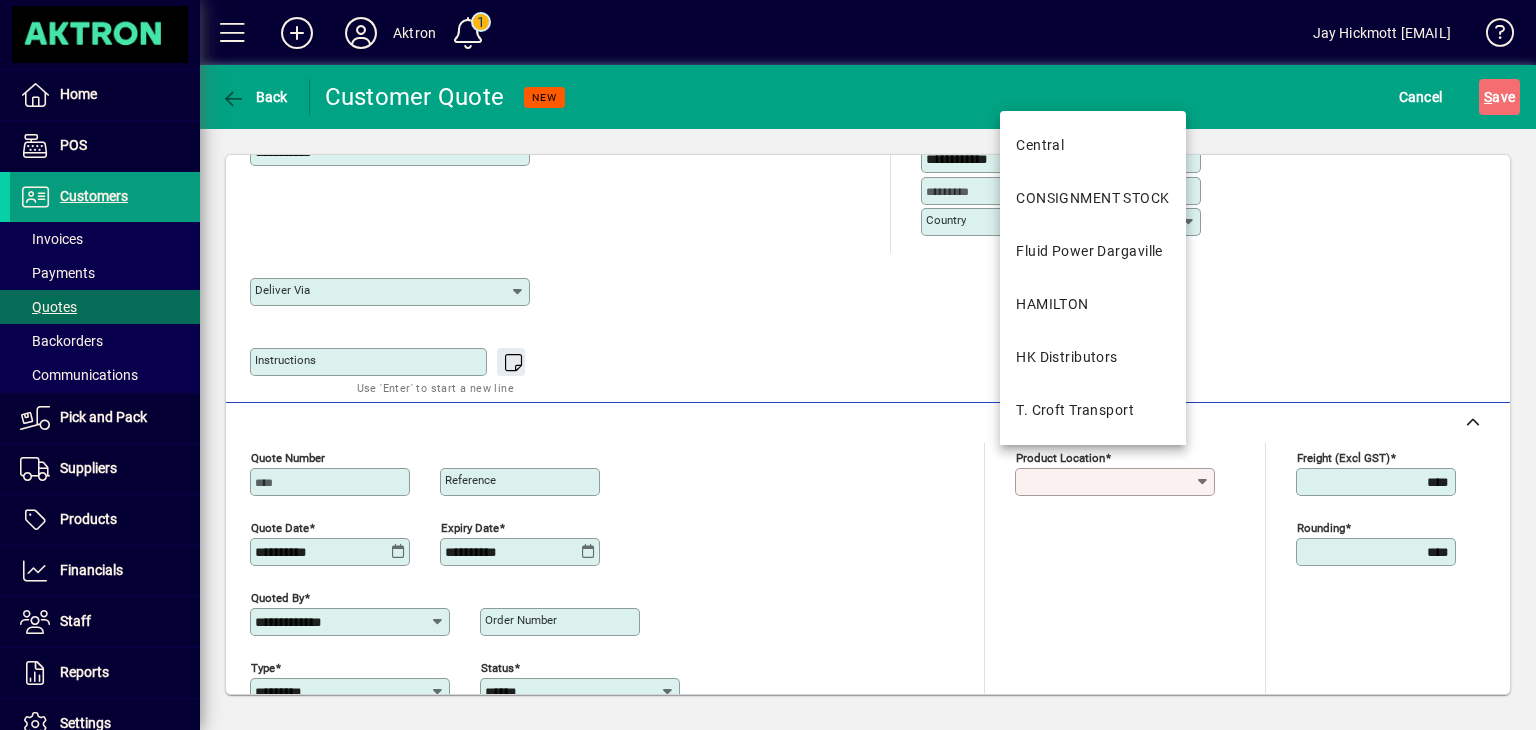 click on "Product location" at bounding box center [1107, 482] 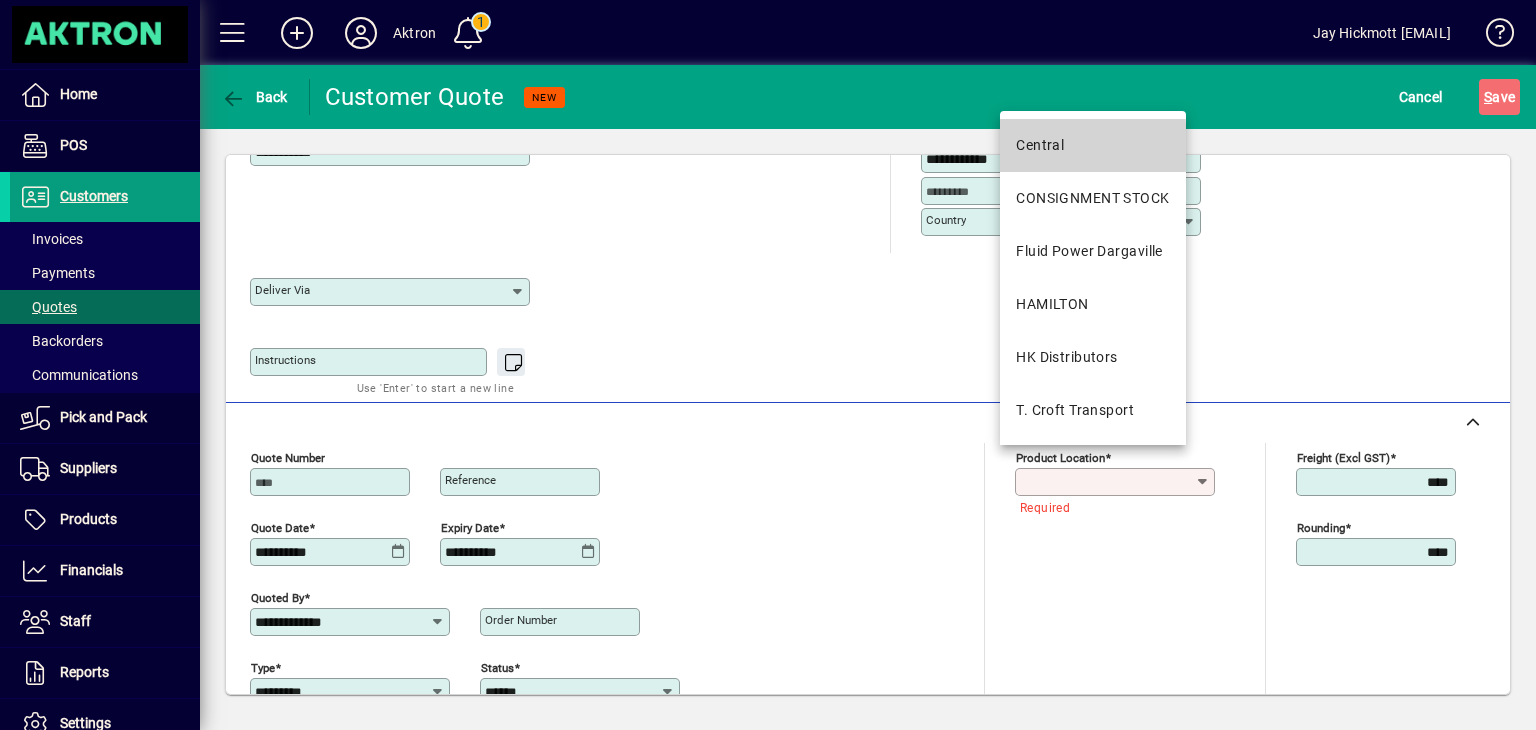 click on "Central" at bounding box center (1040, 145) 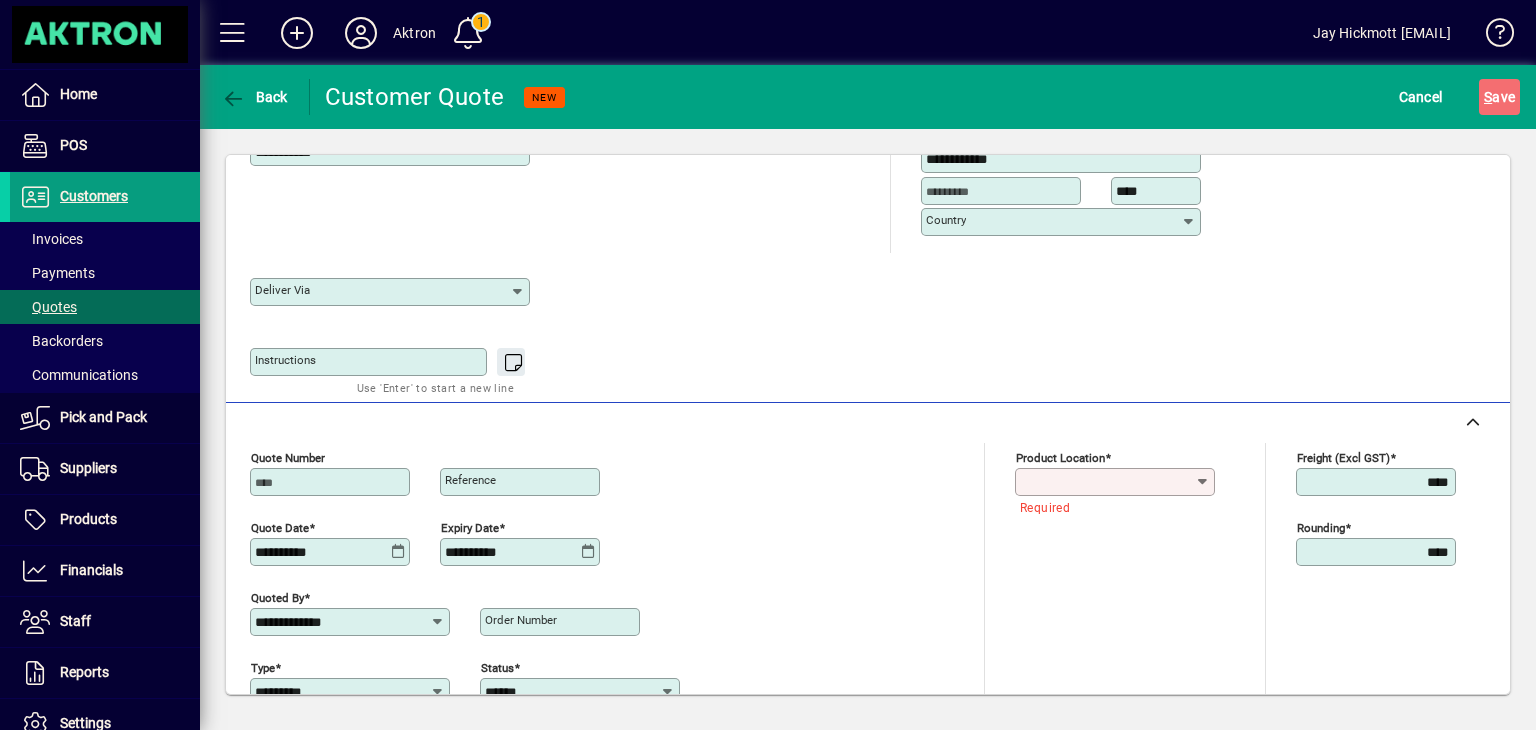 type on "*******" 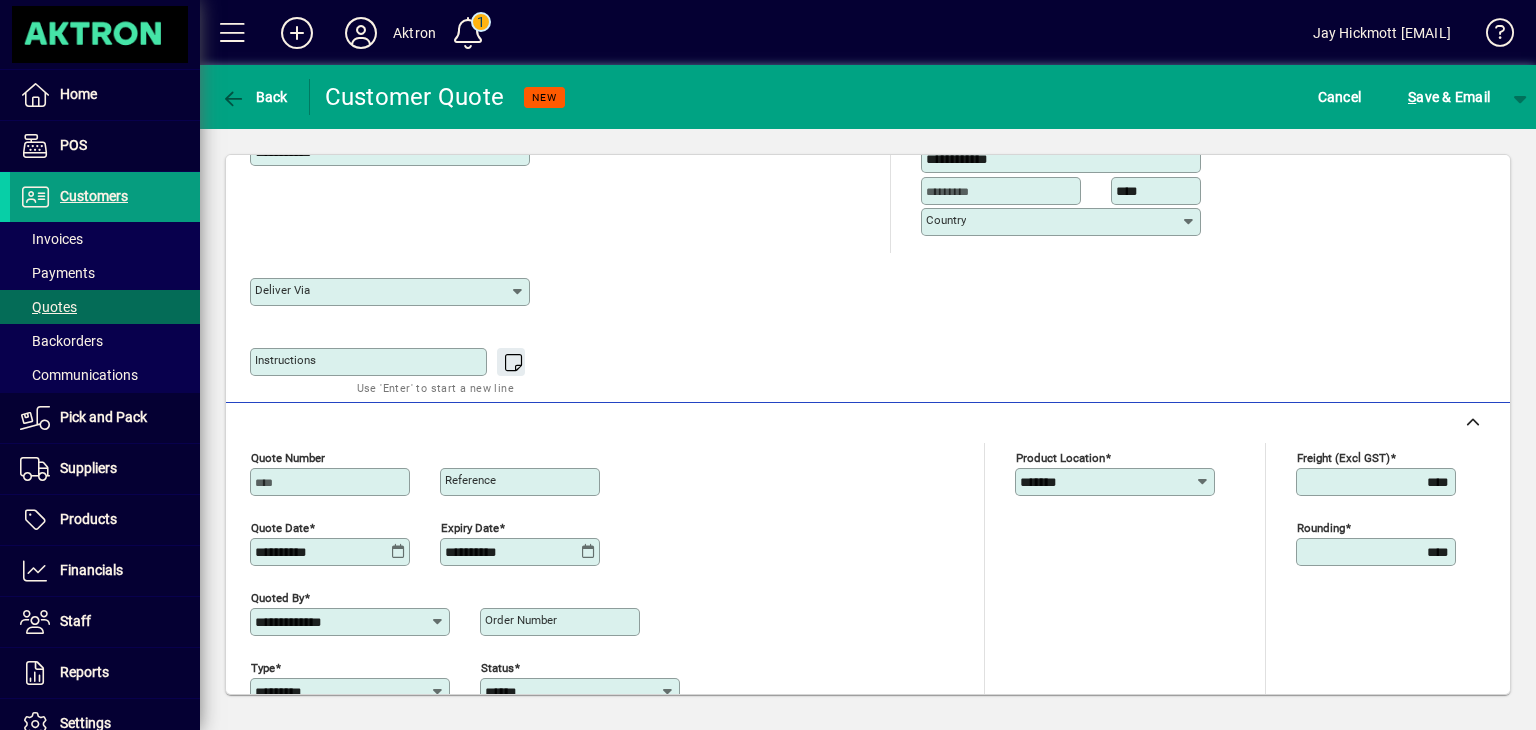 click on "****" at bounding box center (1378, 482) 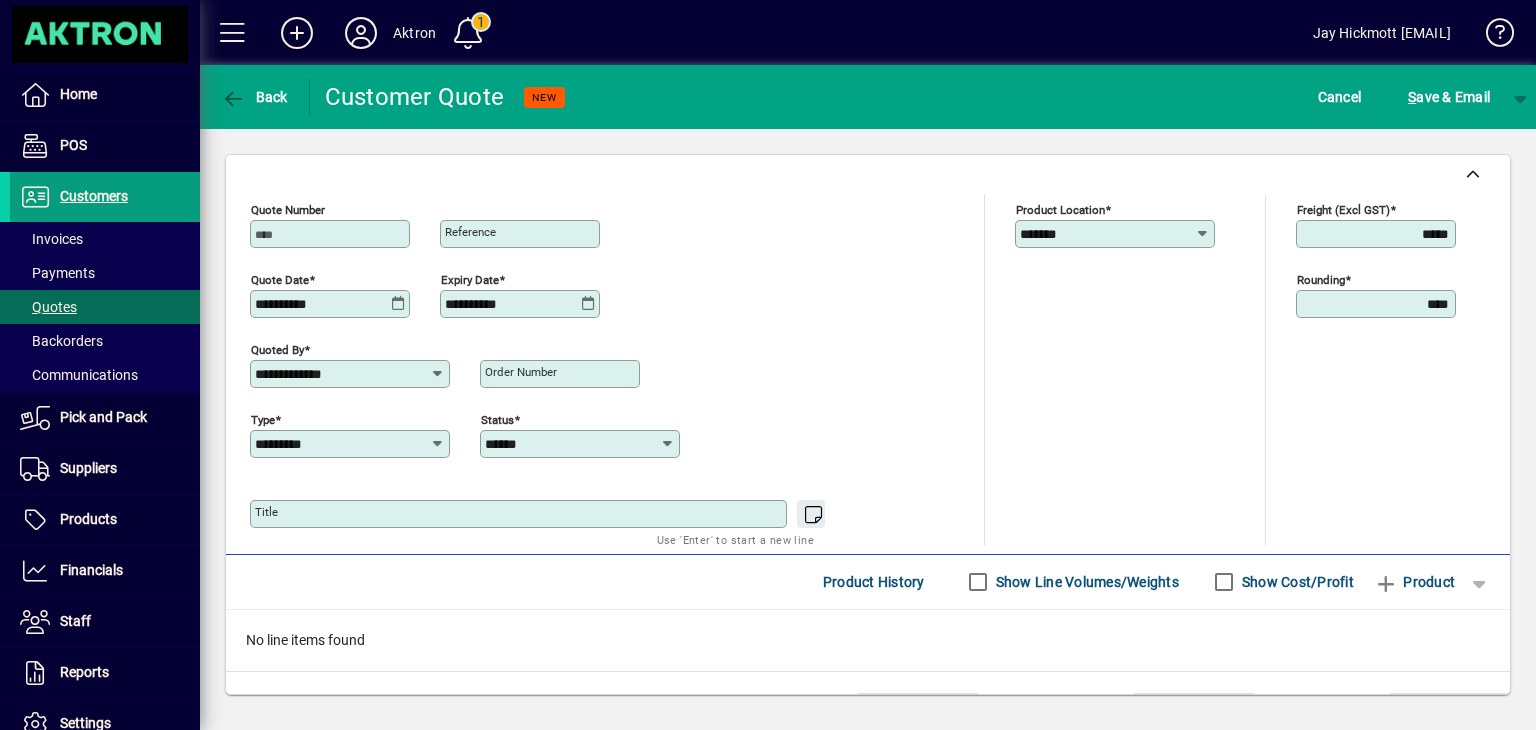 scroll, scrollTop: 673, scrollLeft: 0, axis: vertical 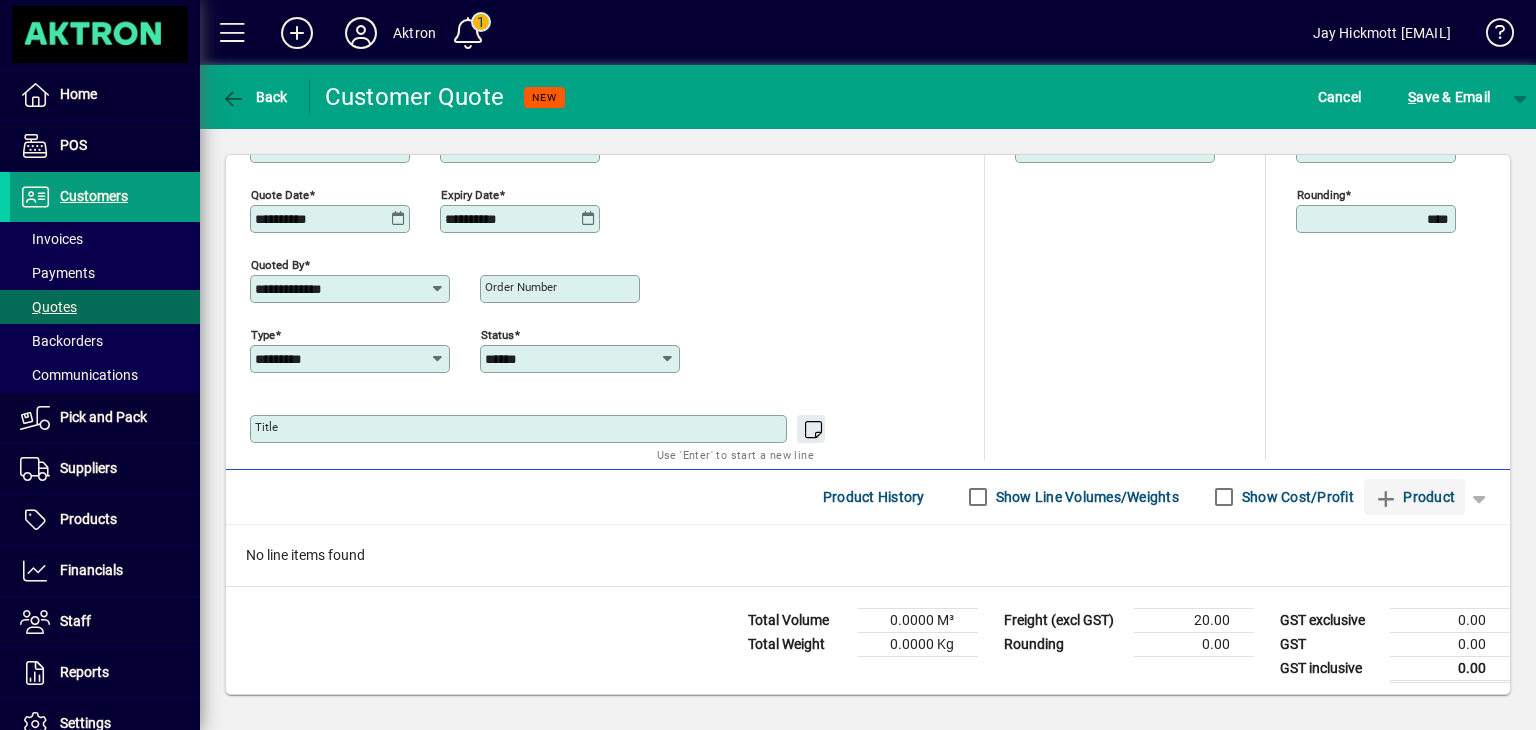 type on "*****" 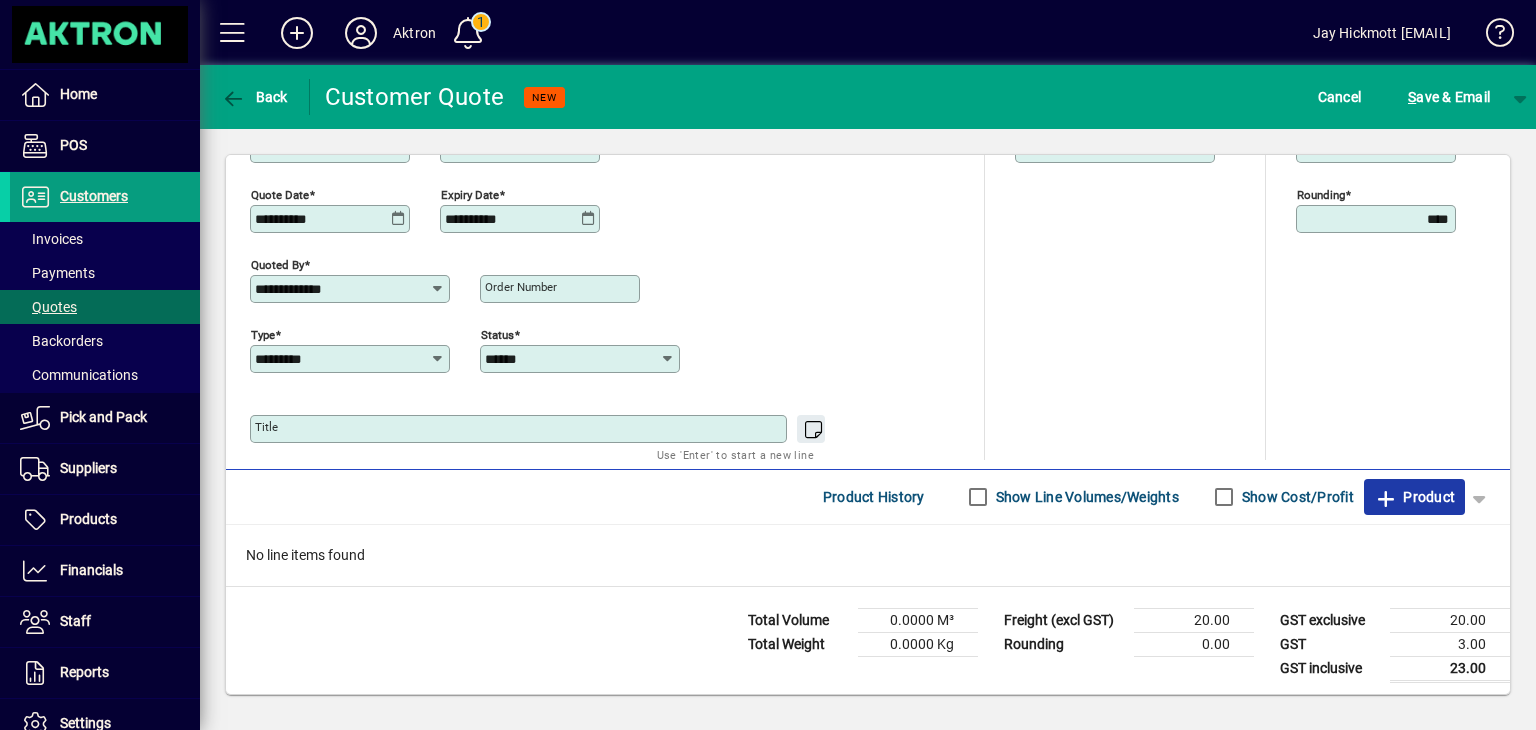 click on "Product" 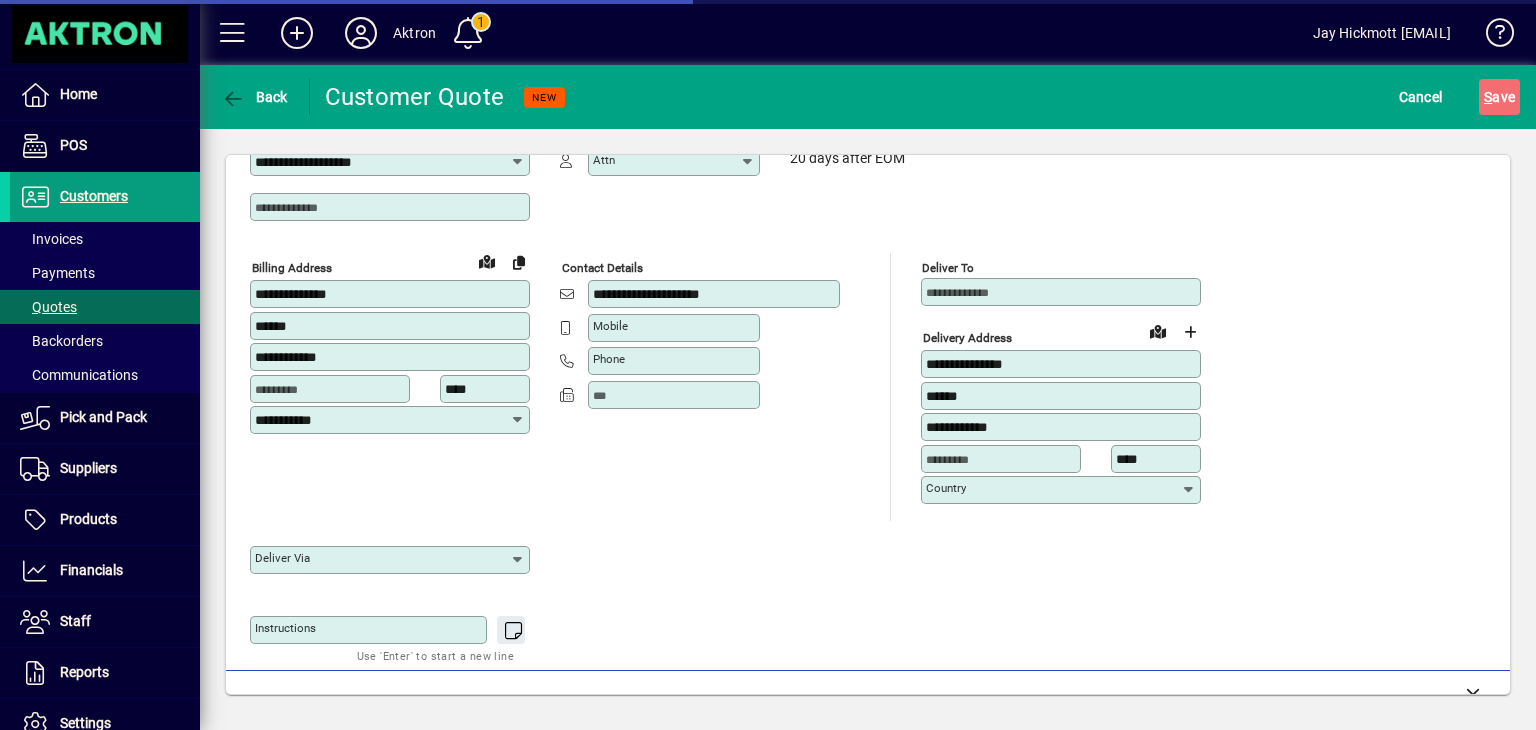 scroll, scrollTop: 72, scrollLeft: 0, axis: vertical 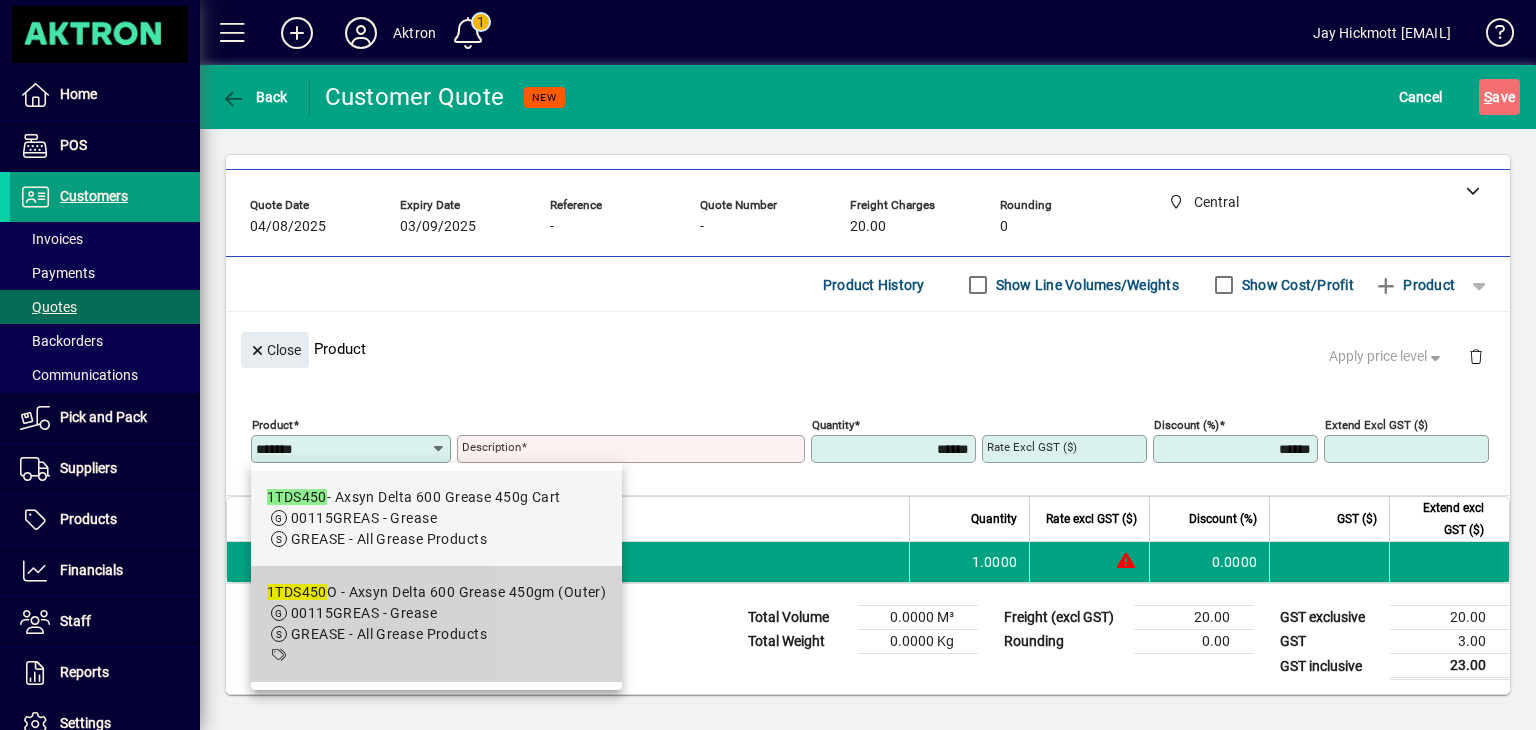 click on "1TDS450 O - Axsyn Delta 600 Grease 450gm (Outer)" at bounding box center [437, 592] 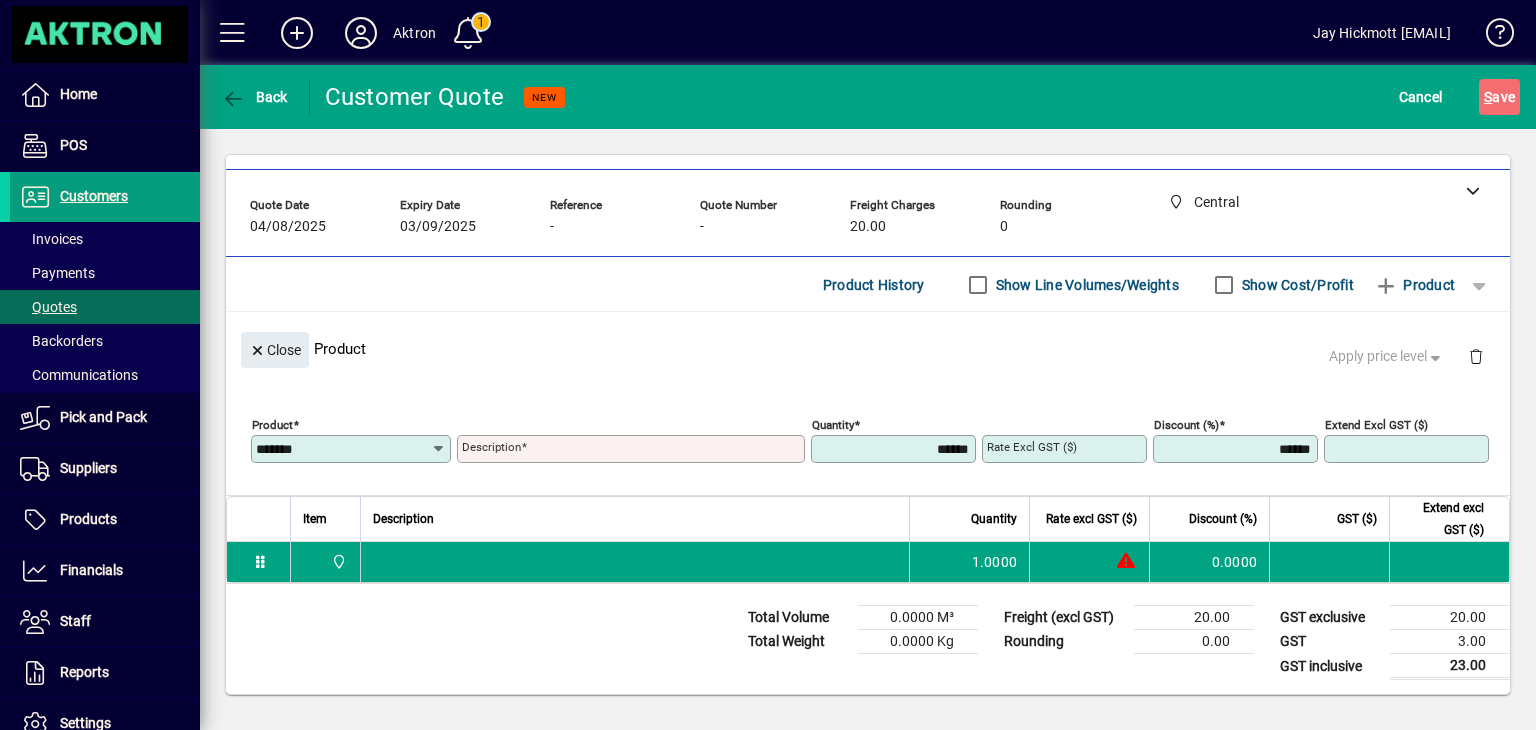 type on "********" 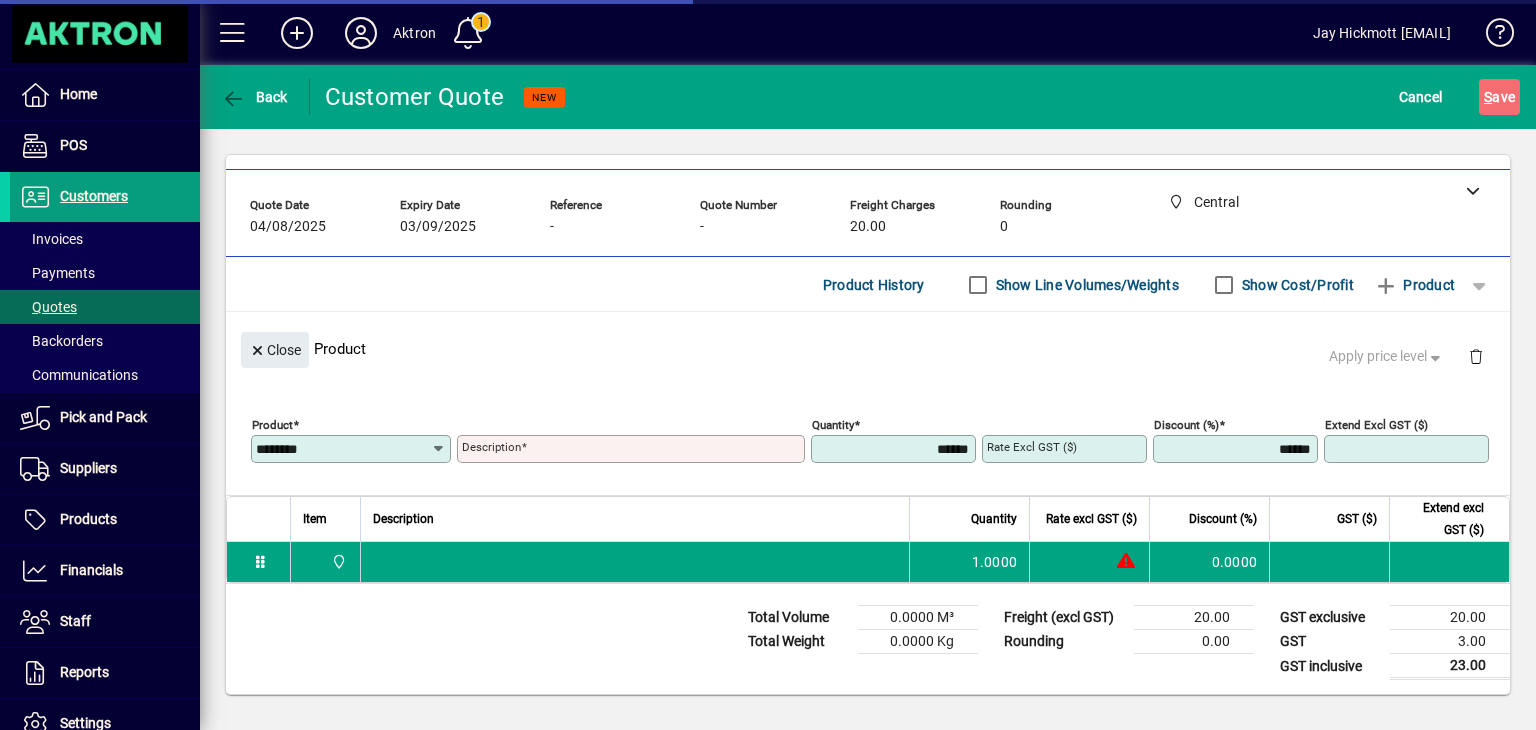 type on "**********" 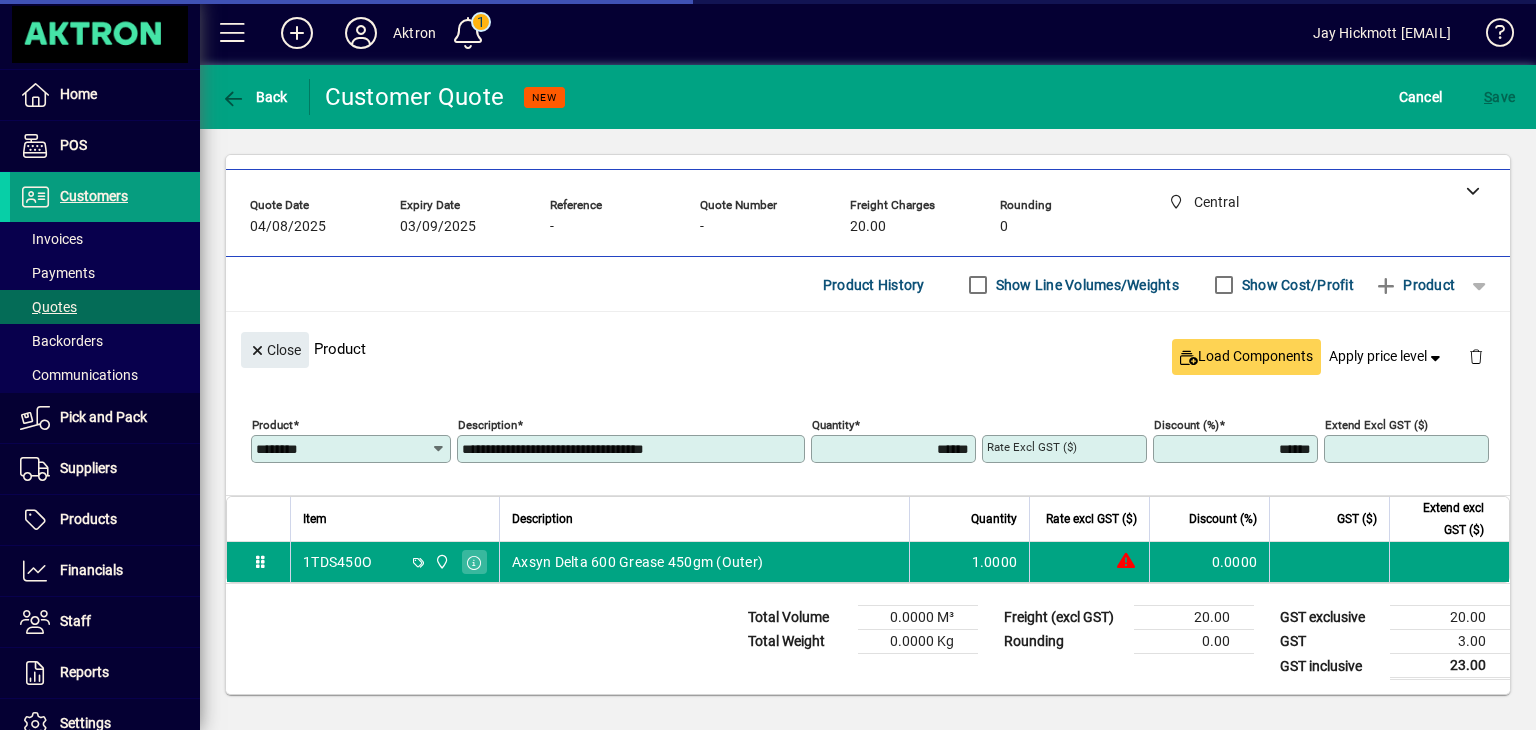 type on "********" 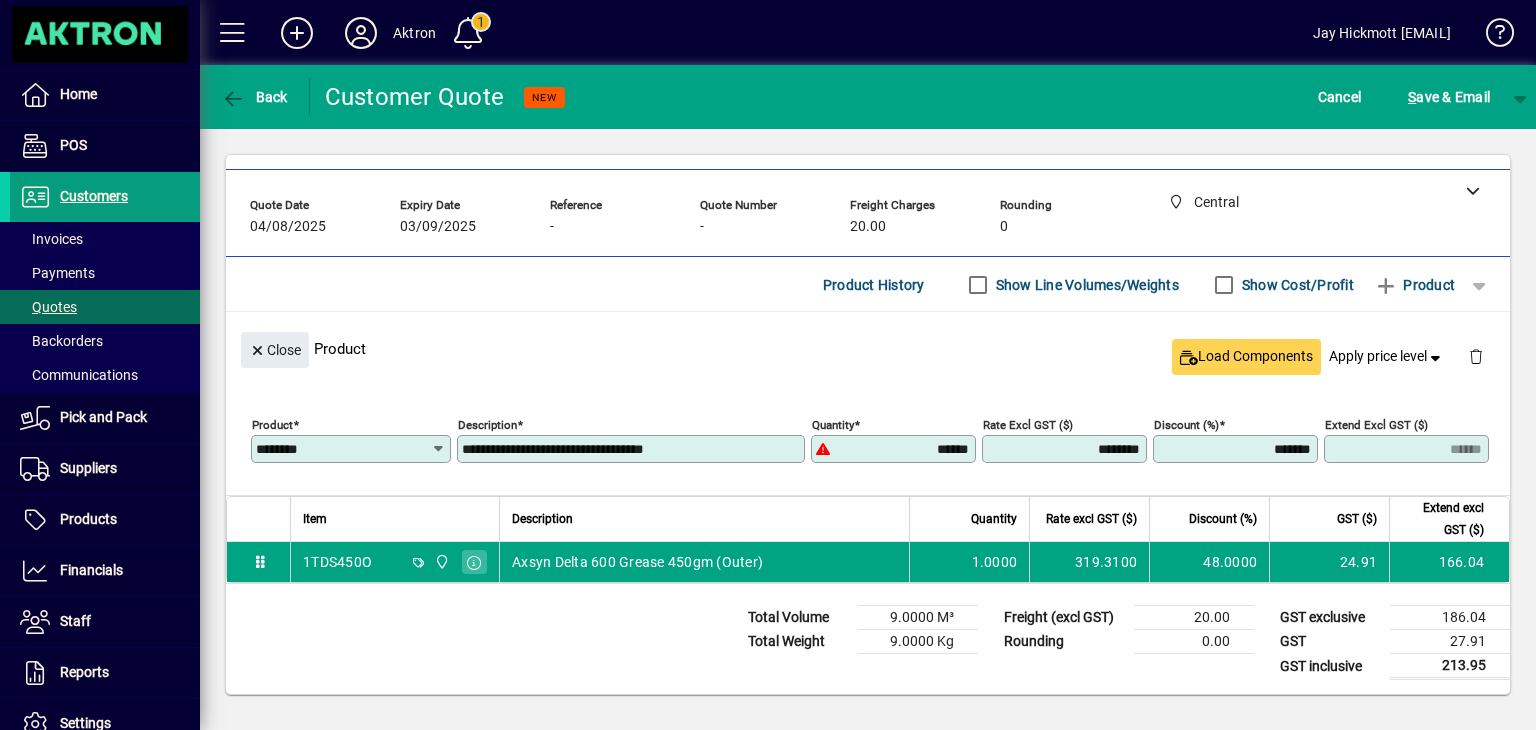 drag, startPoint x: 864, startPoint y: 453, endPoint x: 1309, endPoint y: 329, distance: 461.95346 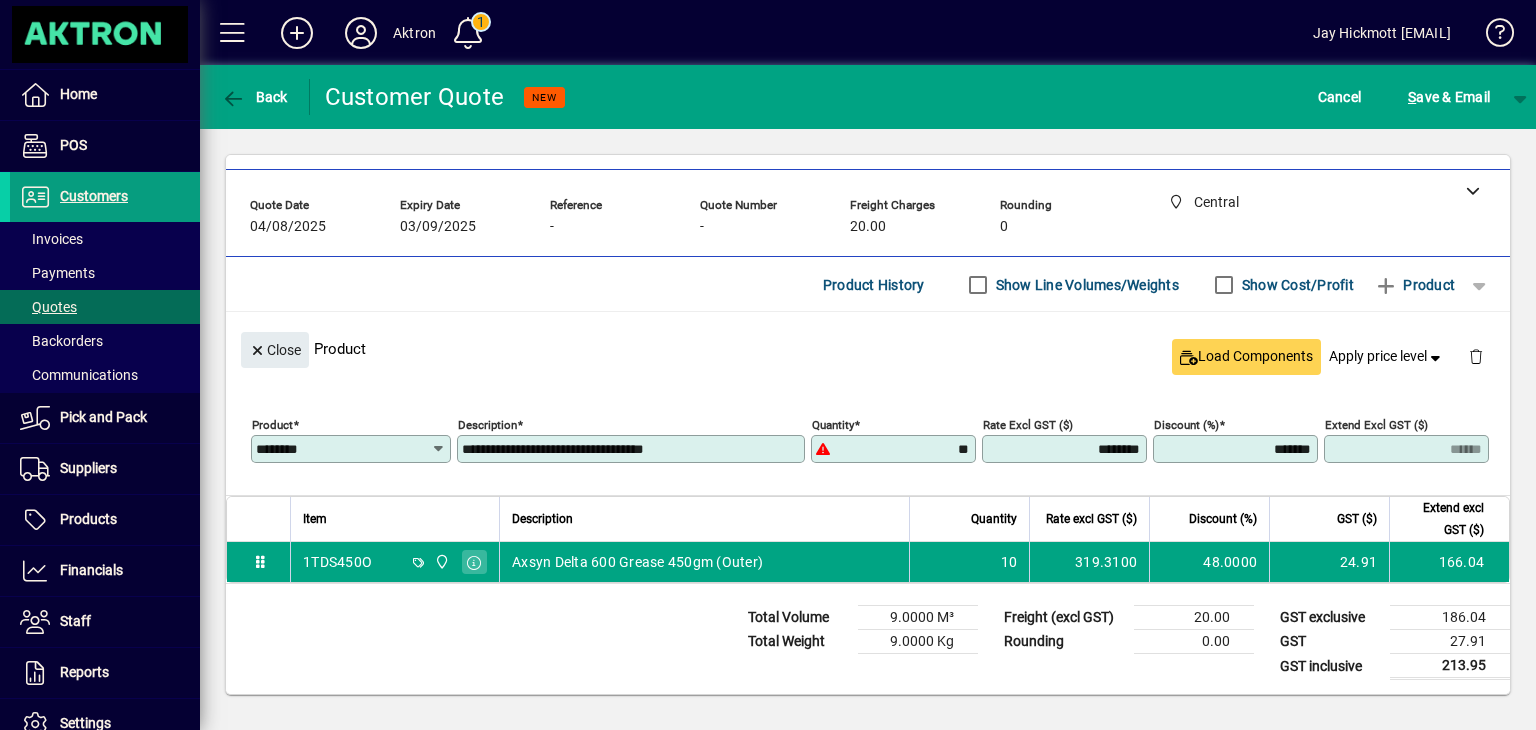 type on "*******" 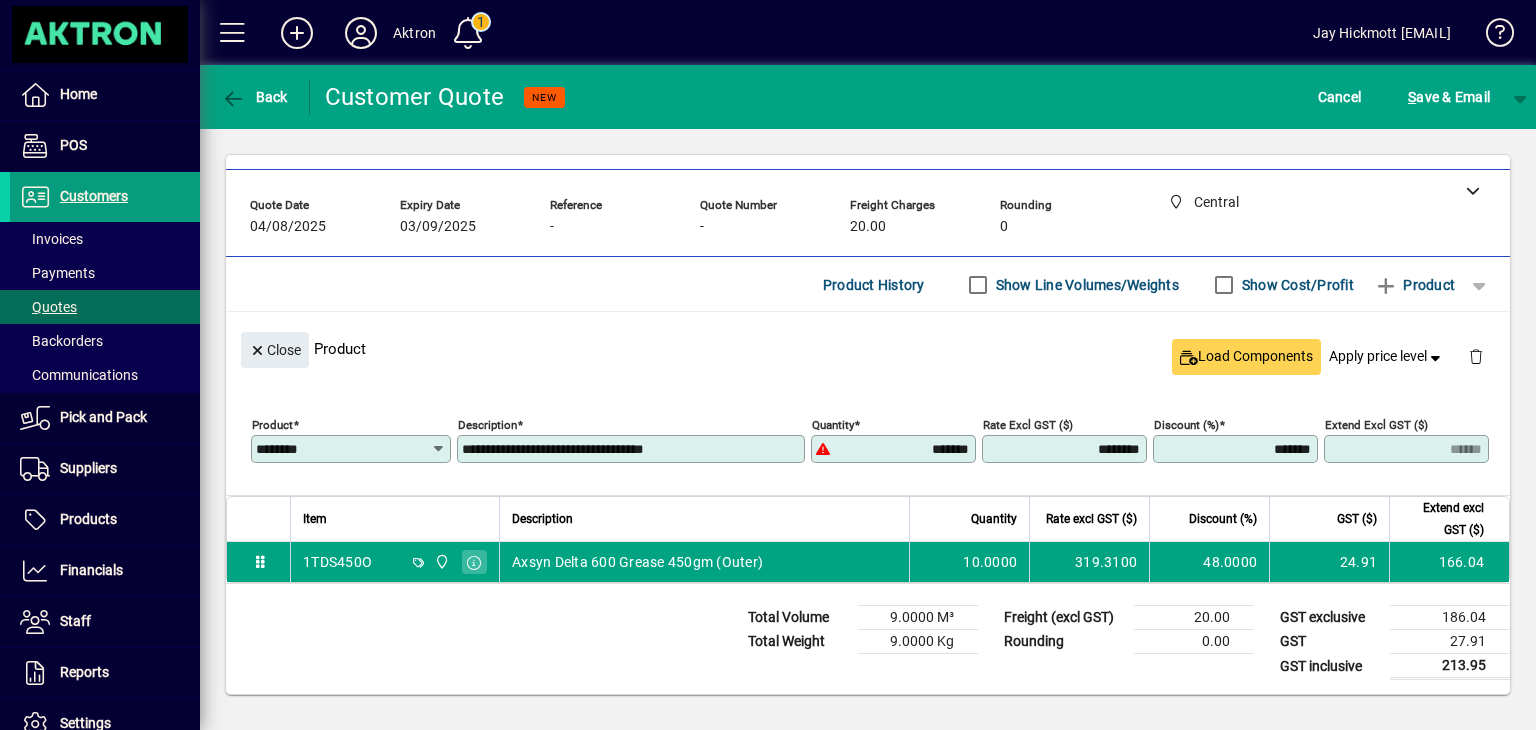 type on "*******" 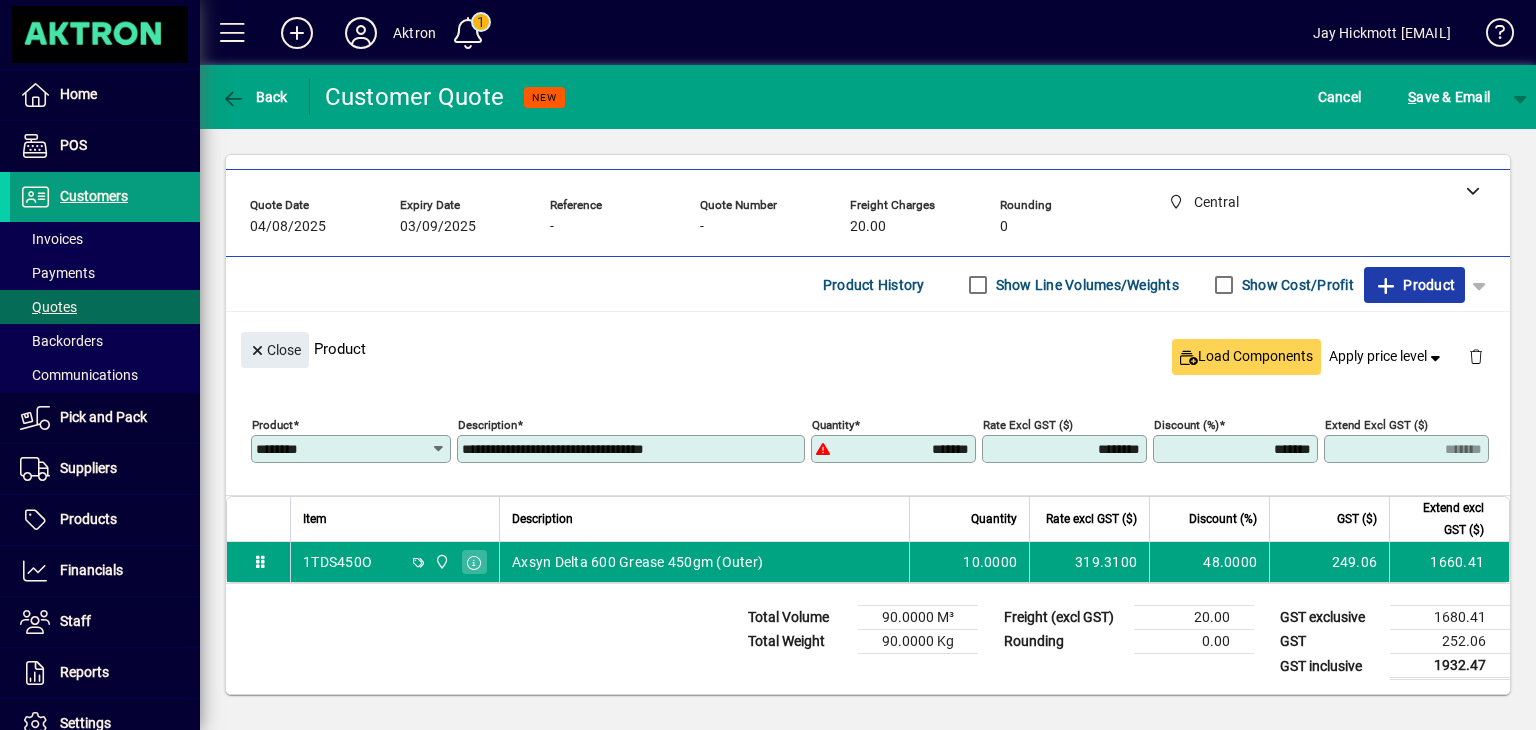 type 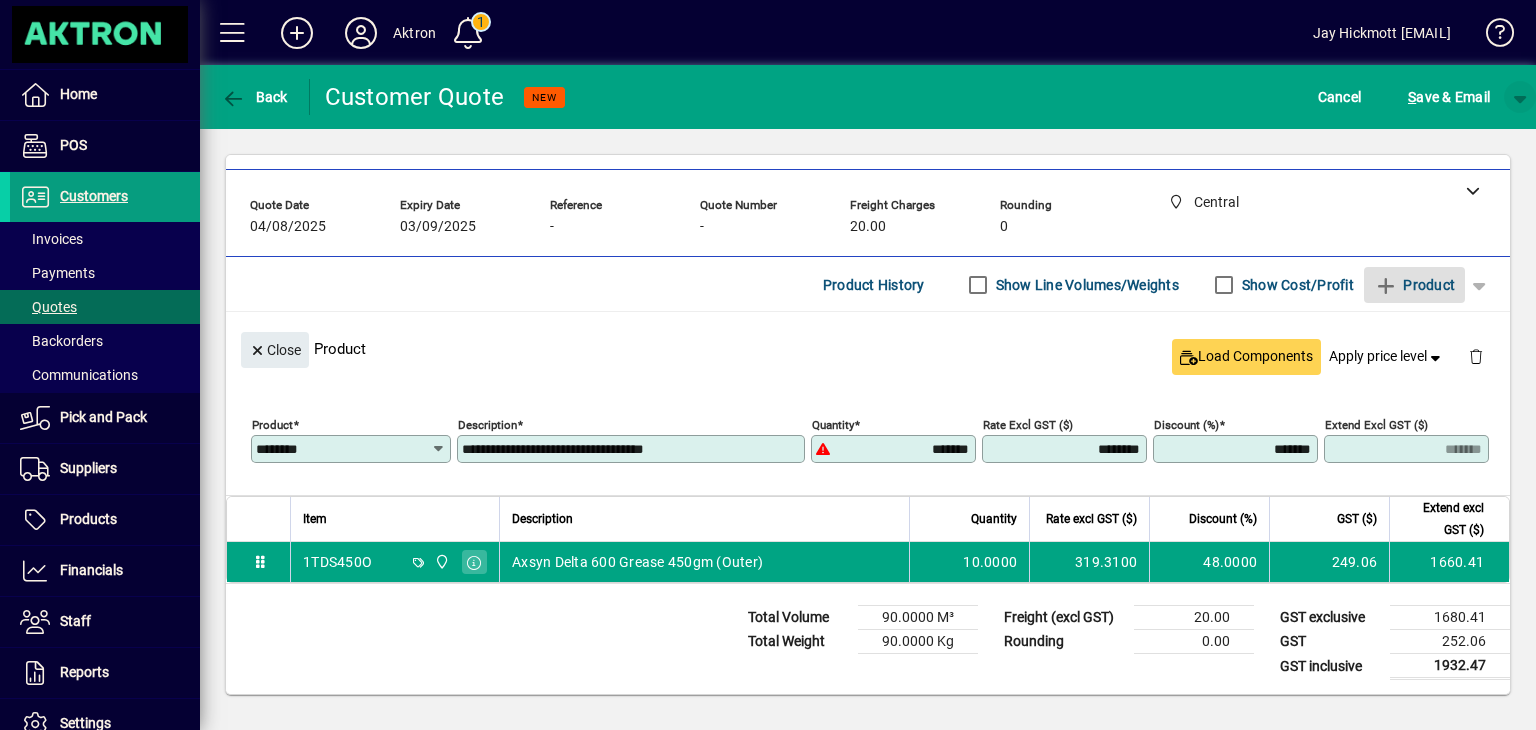 click 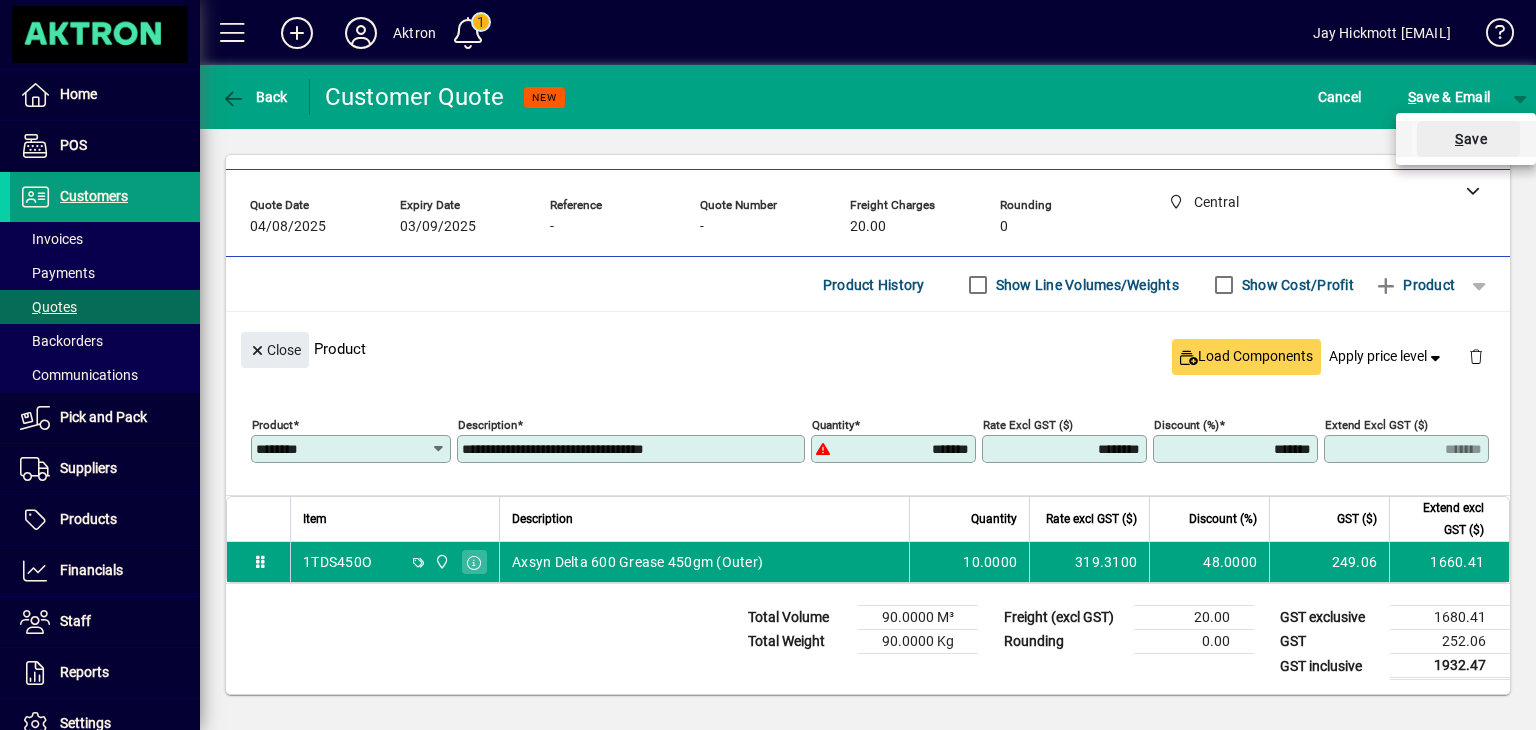 click on "S ave" at bounding box center [1468, 139] 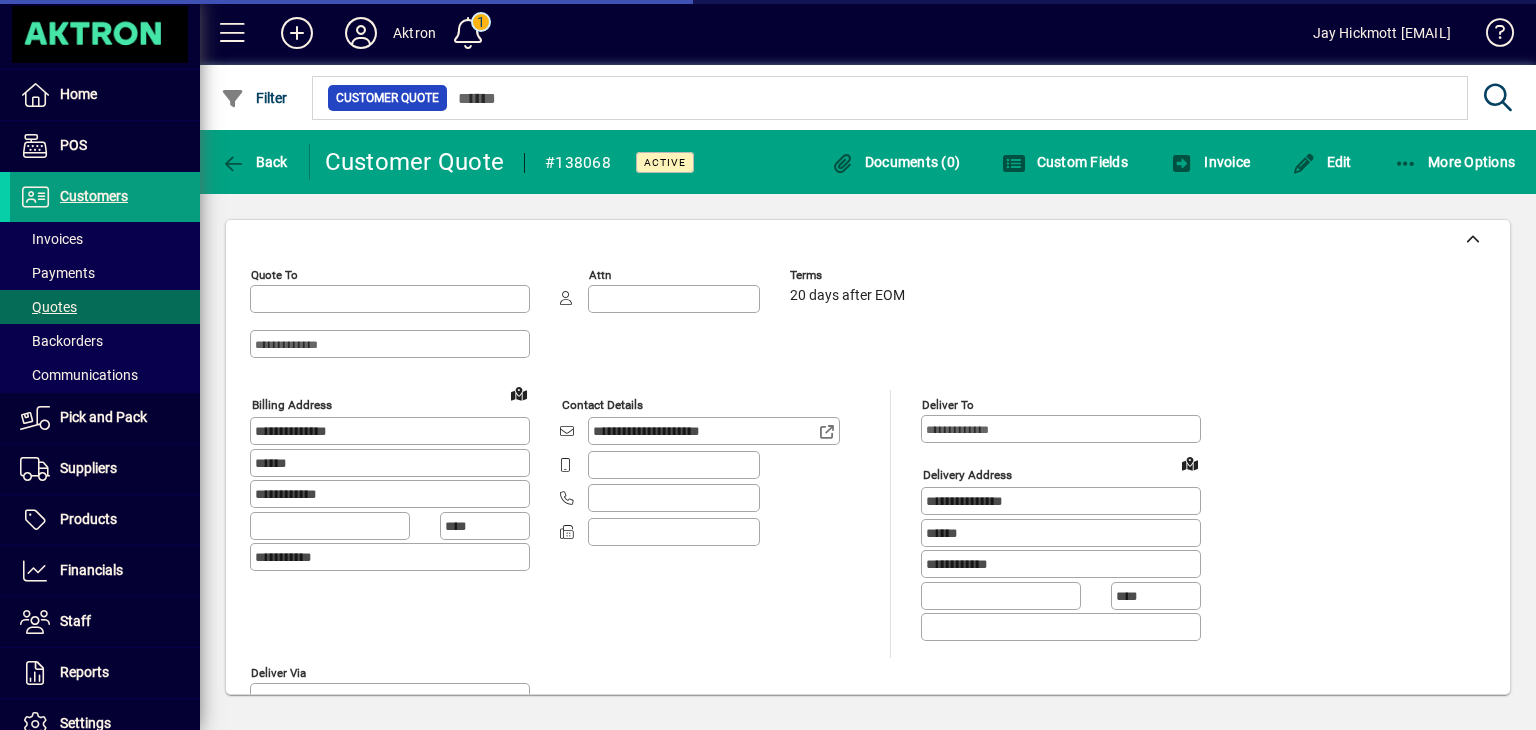type on "**********" 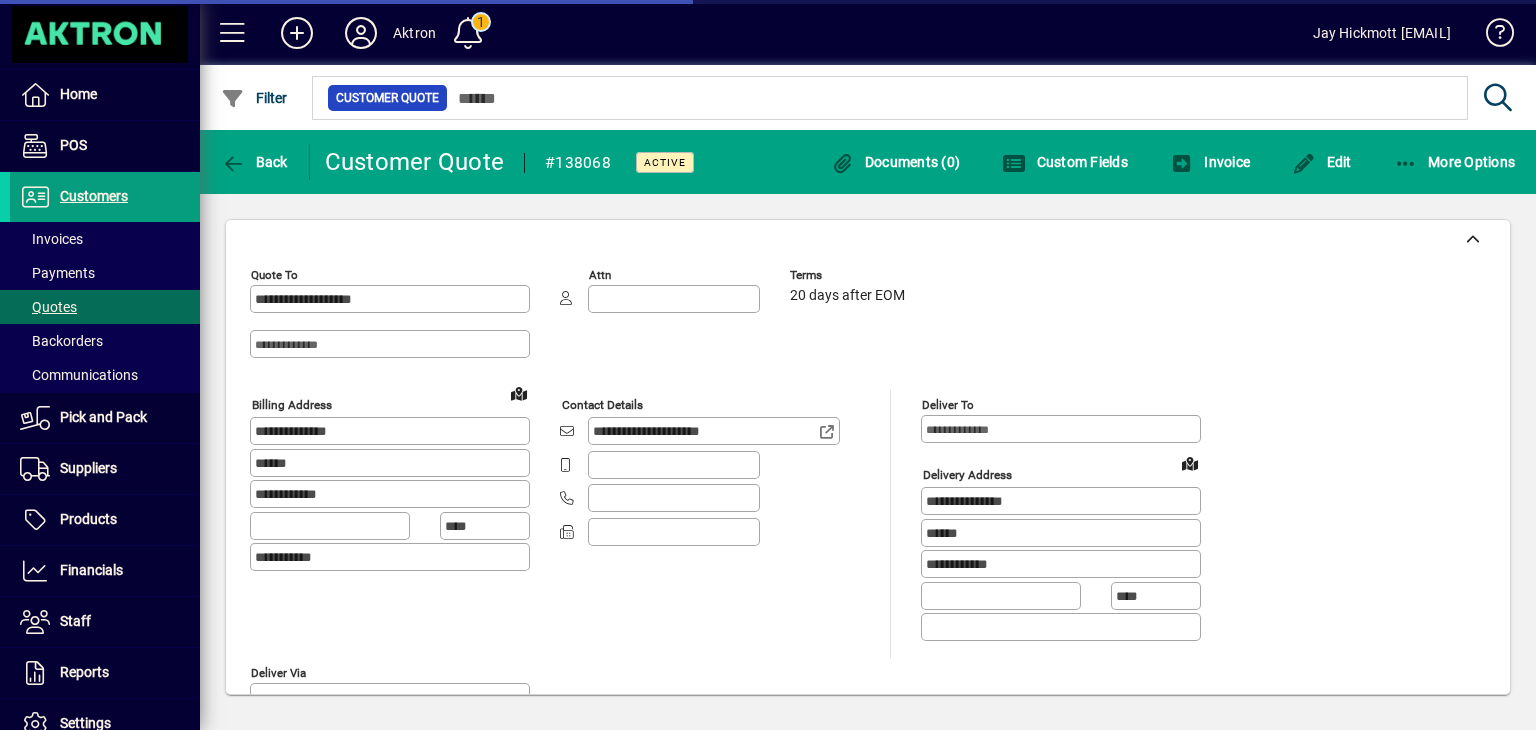 type on "*******" 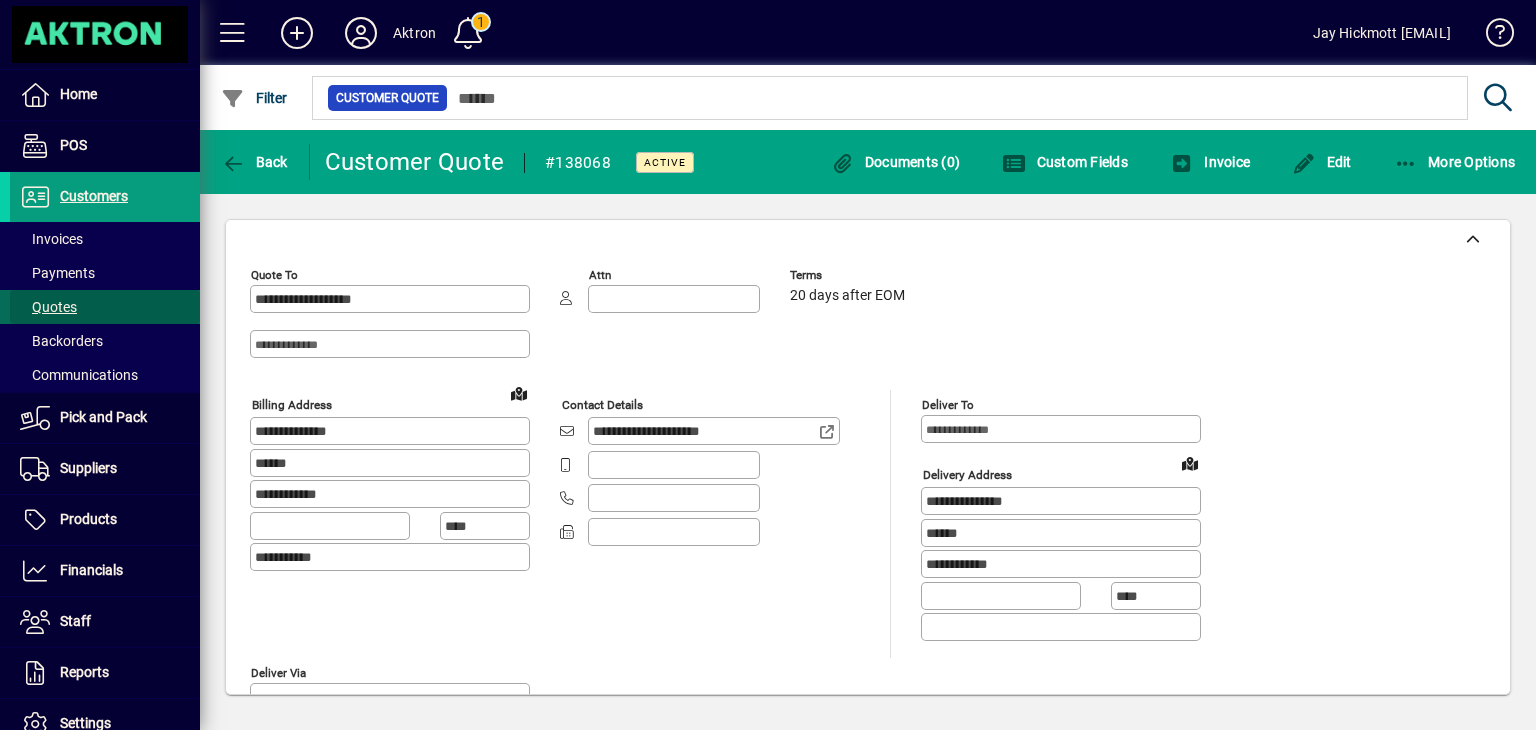 click at bounding box center (105, 307) 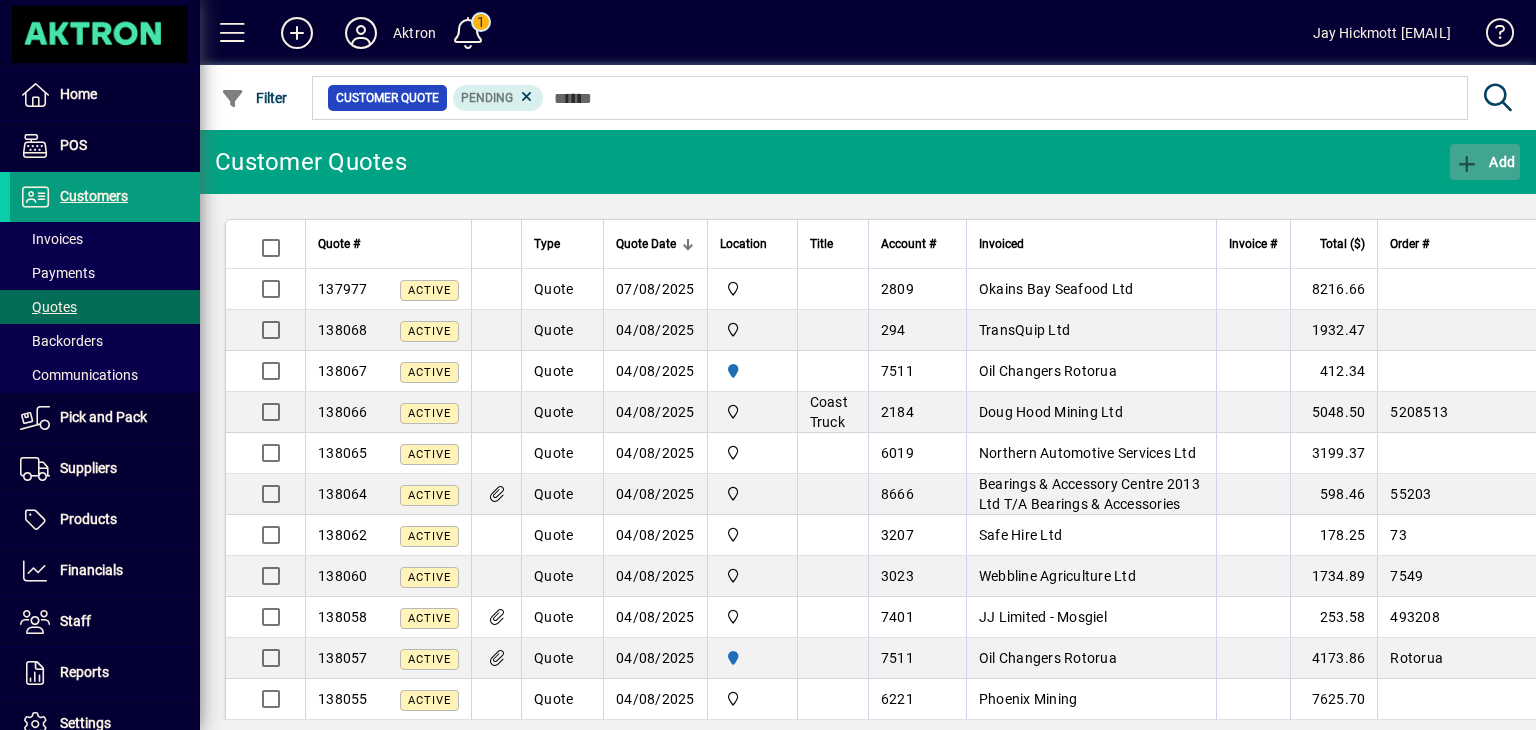 click 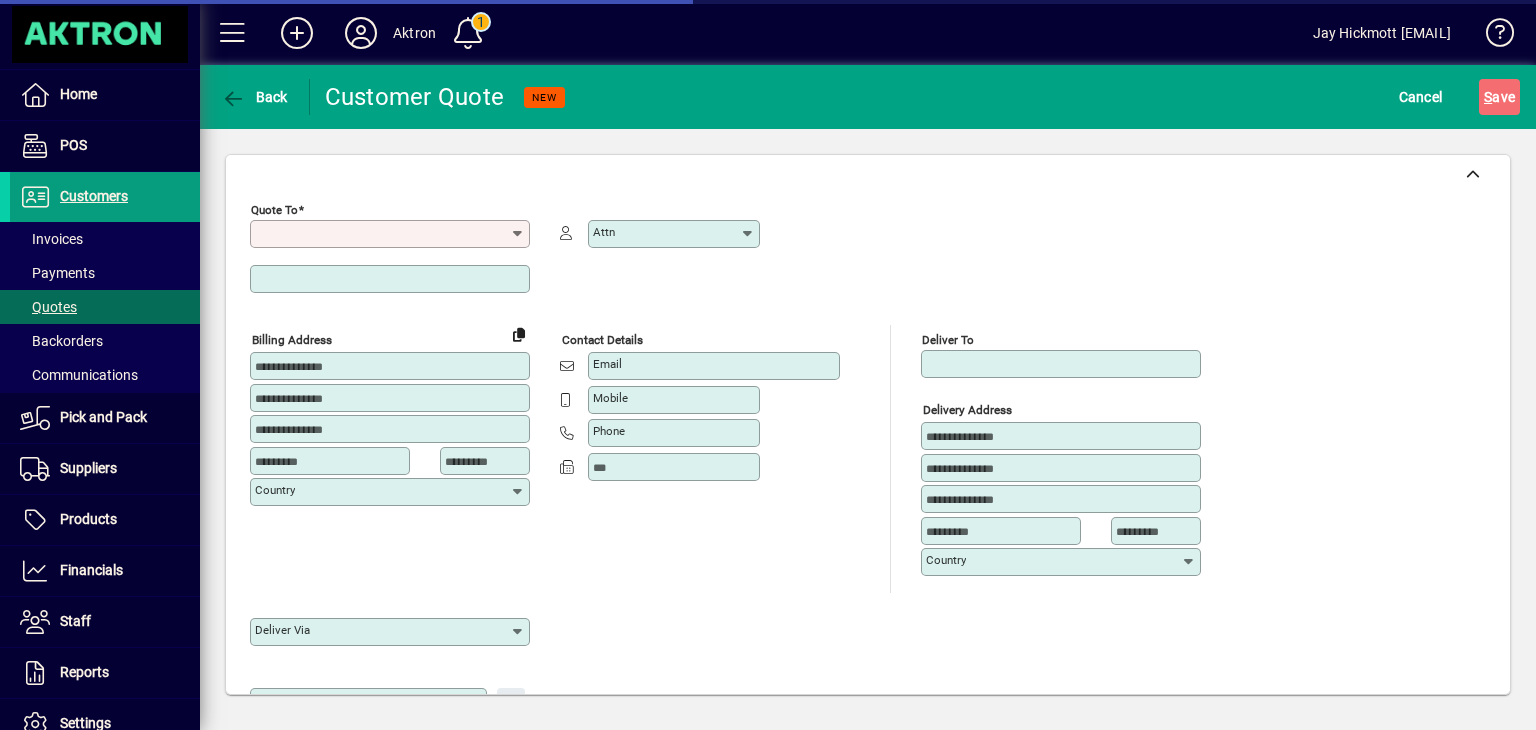 type on "*" 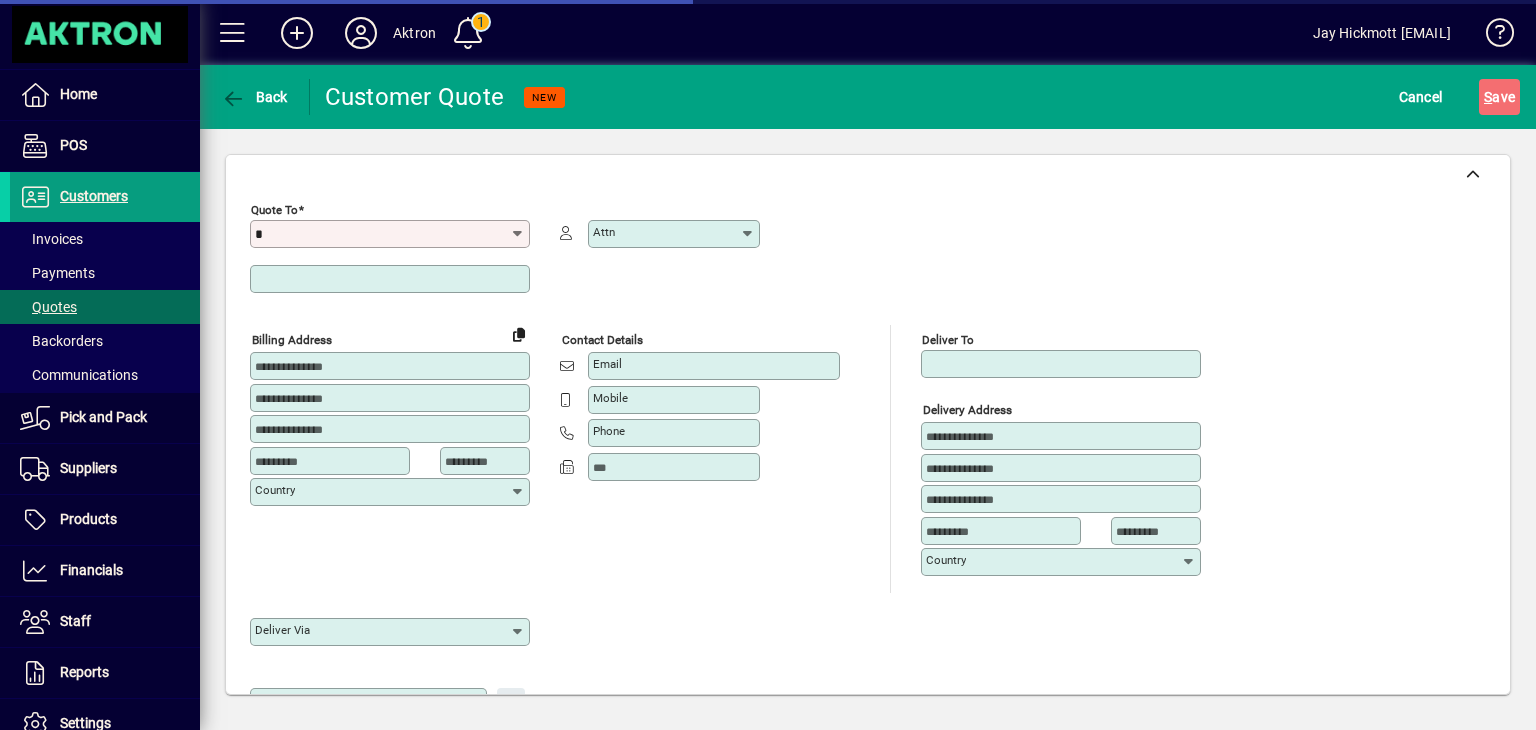 type on "*********" 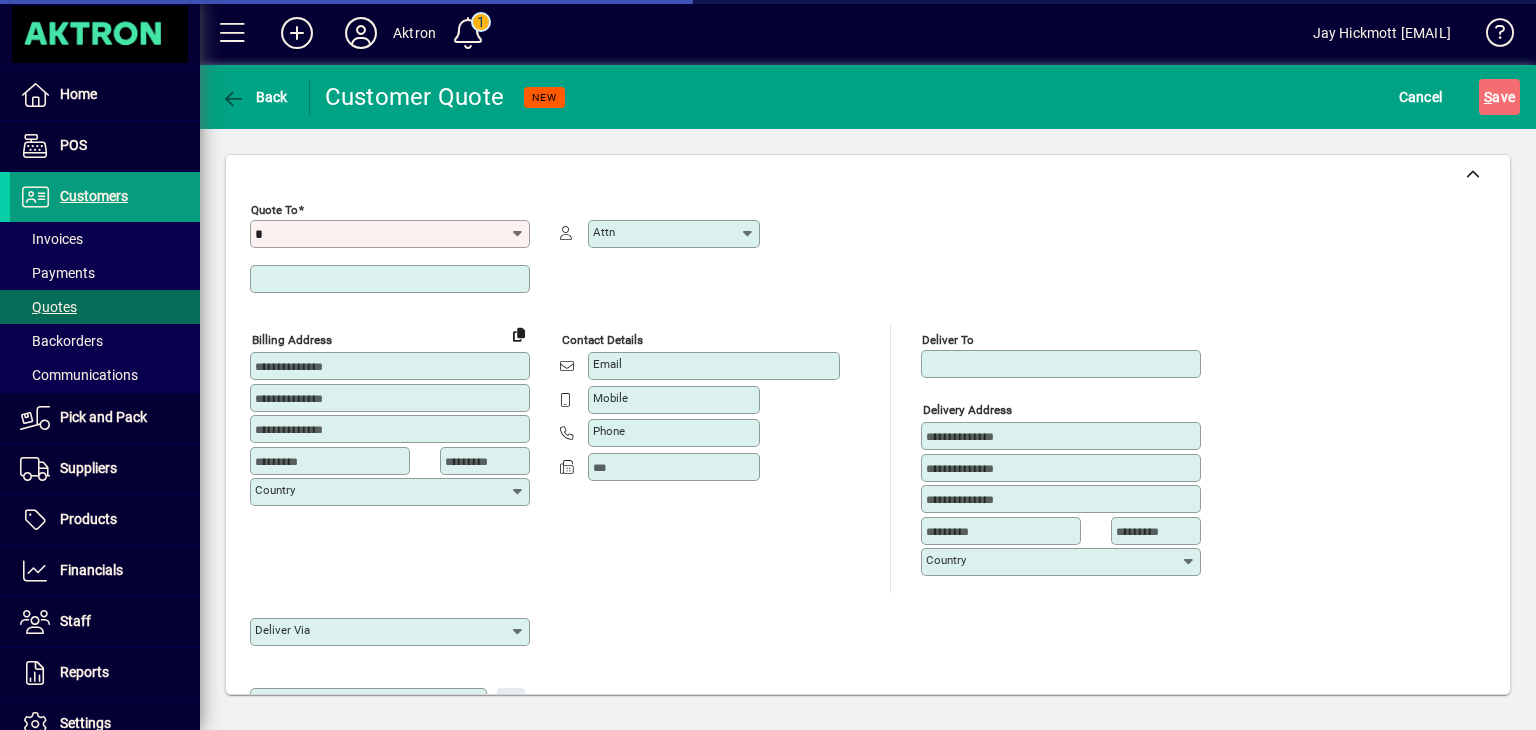 type on "******" 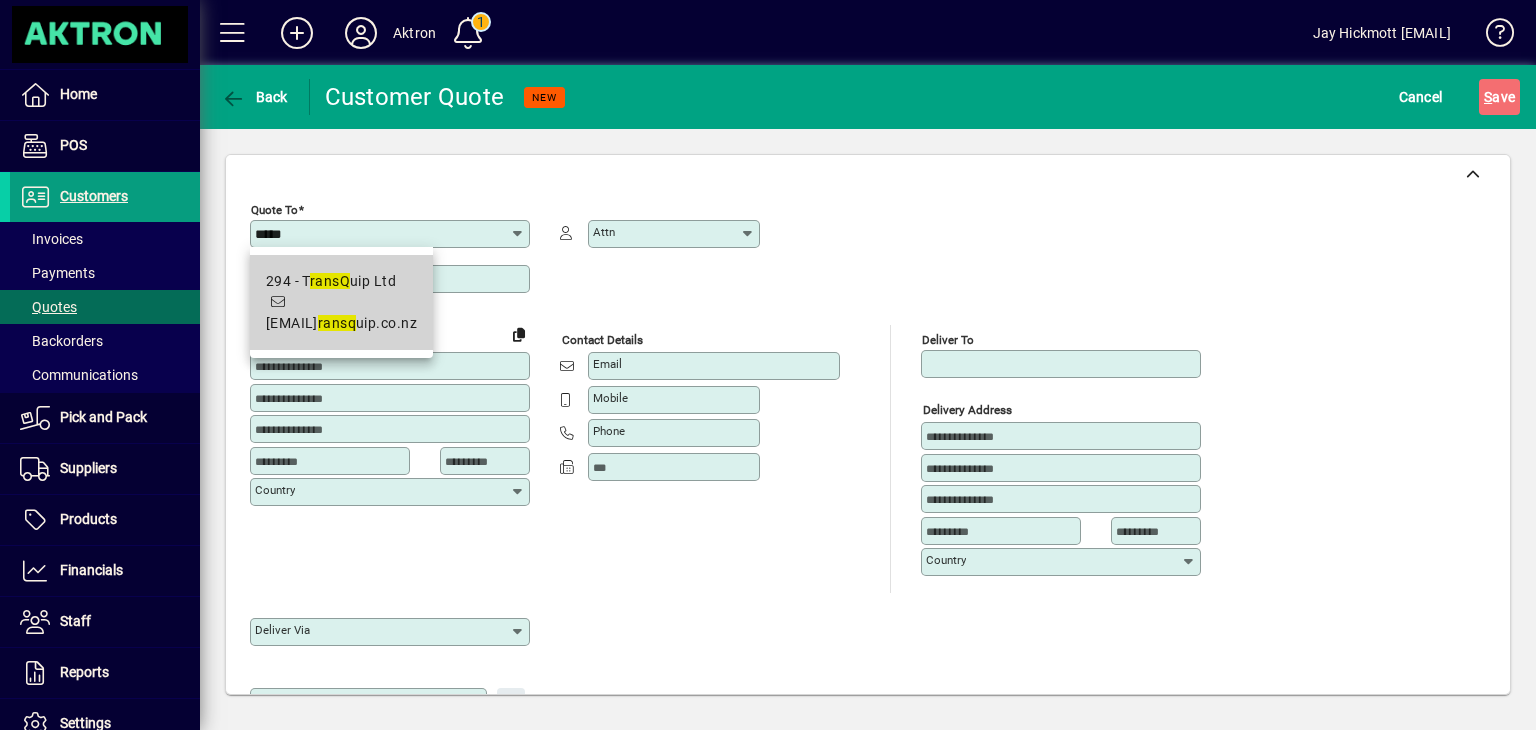 click on "[NUMBER] - T ransQ uip Ltd [EMAIL]" at bounding box center (341, 302) 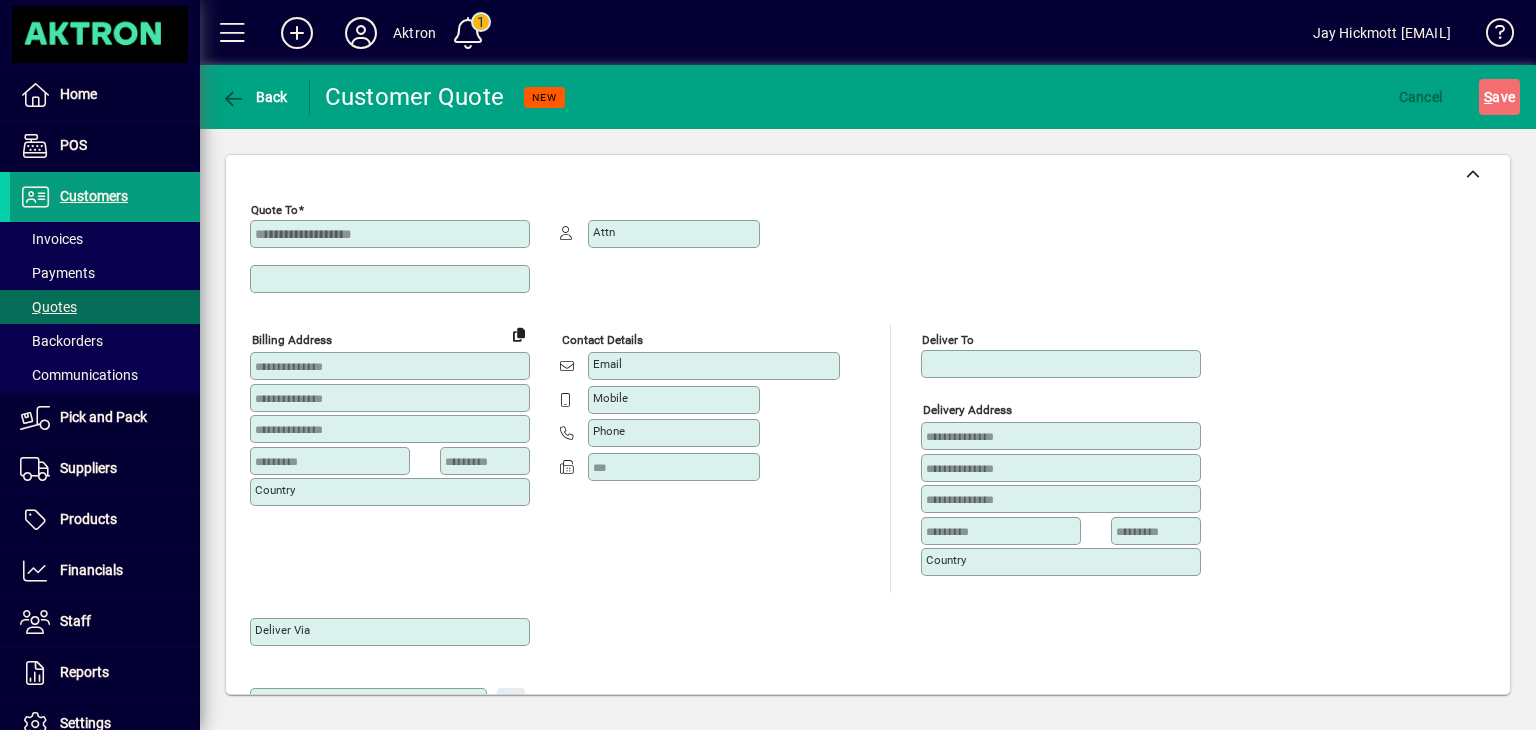 type on "**********" 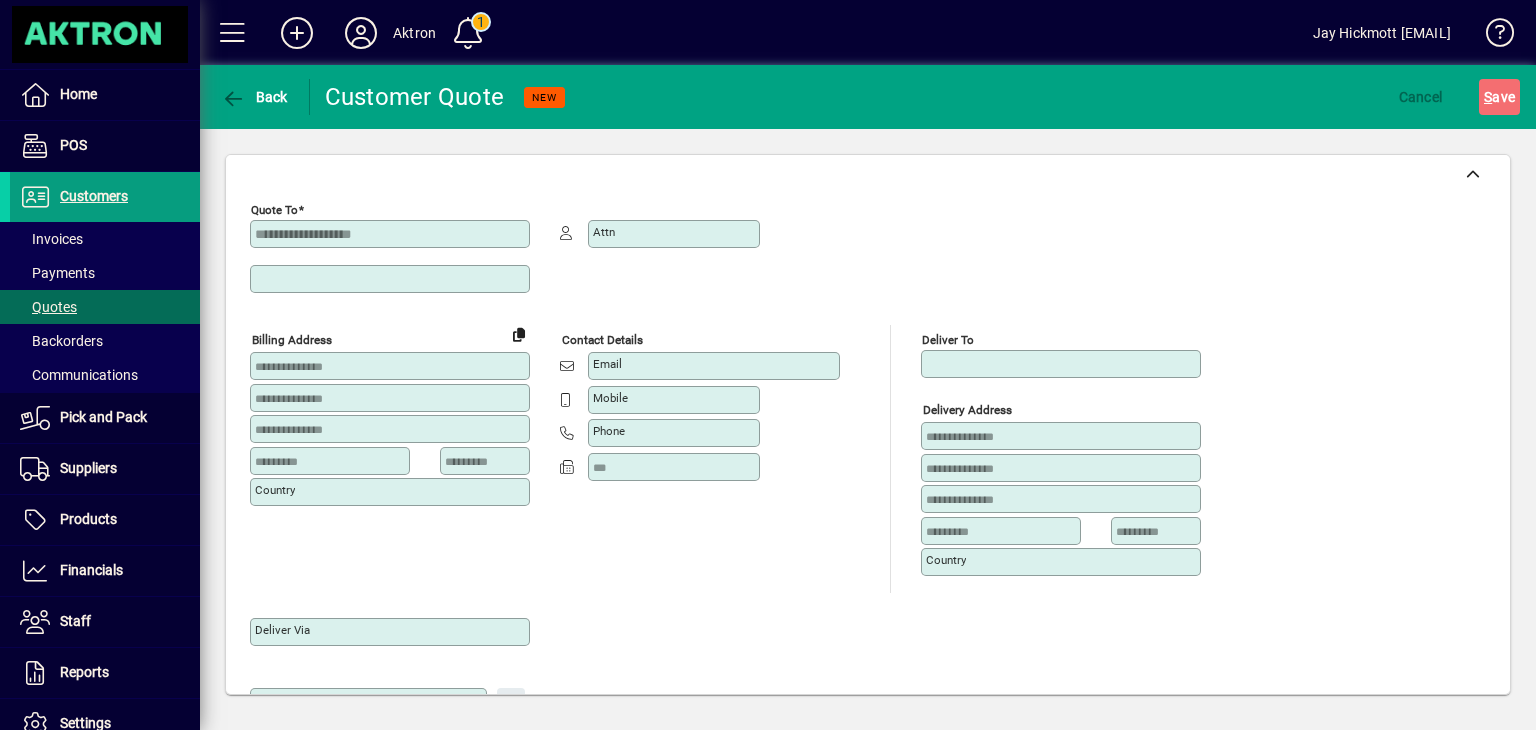 type on "******" 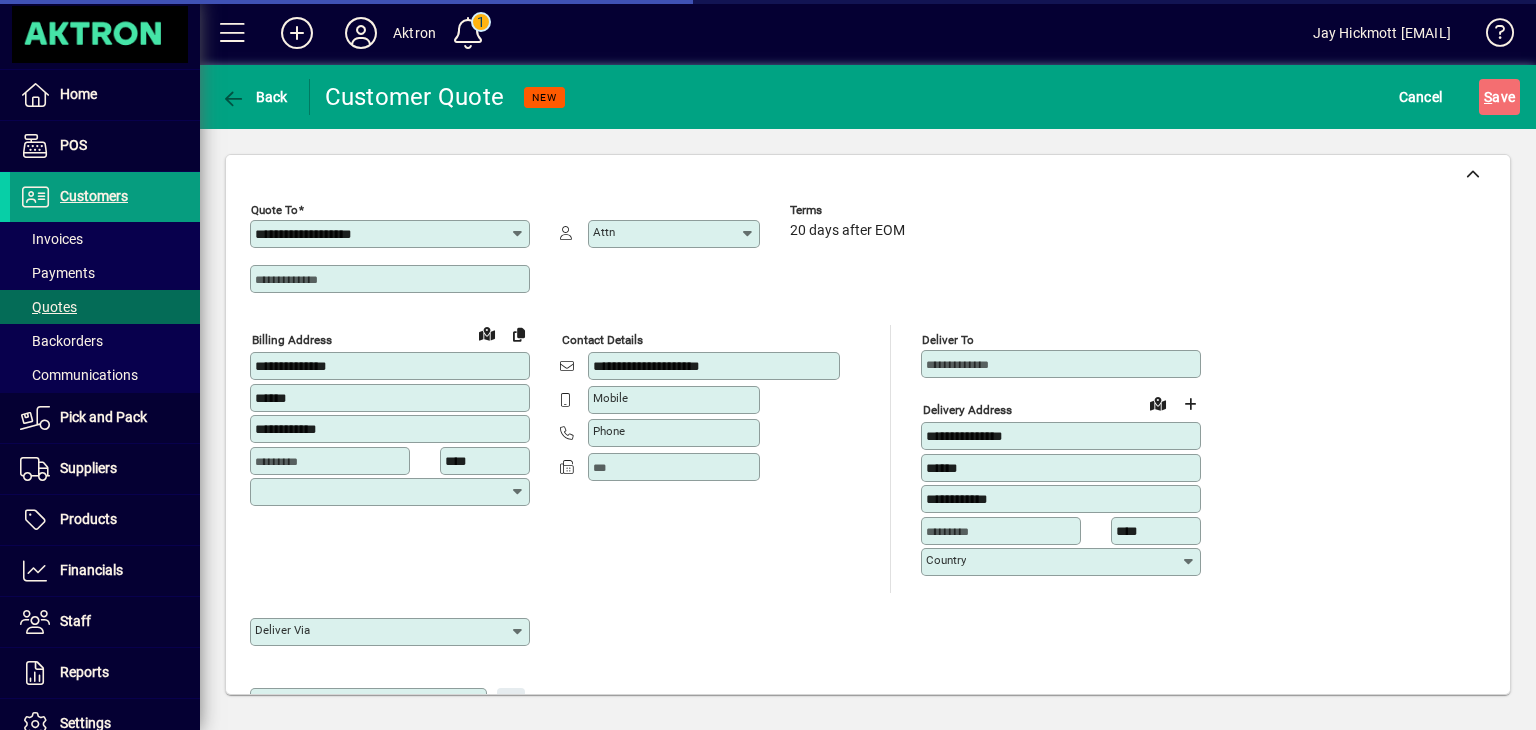 type on "**********" 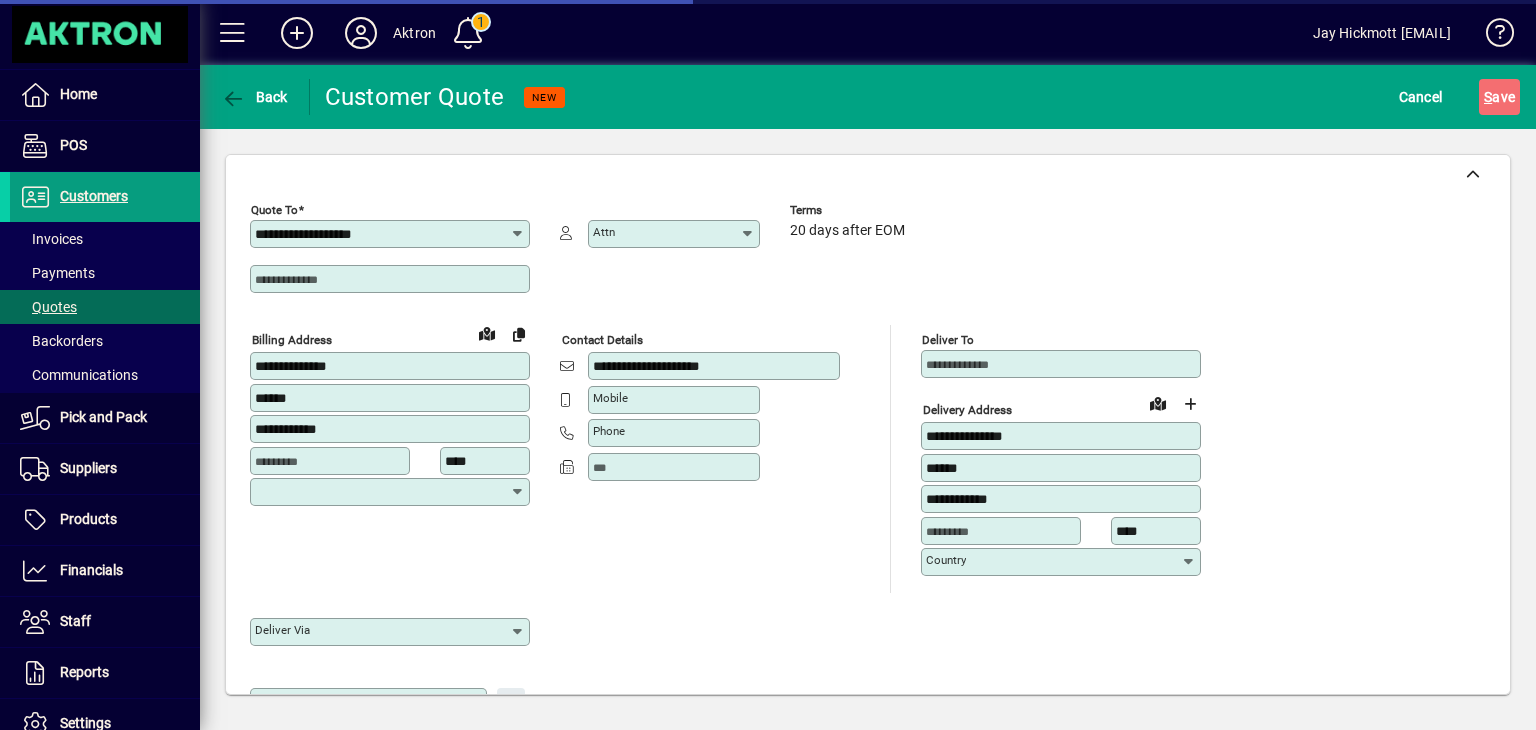 type on "**********" 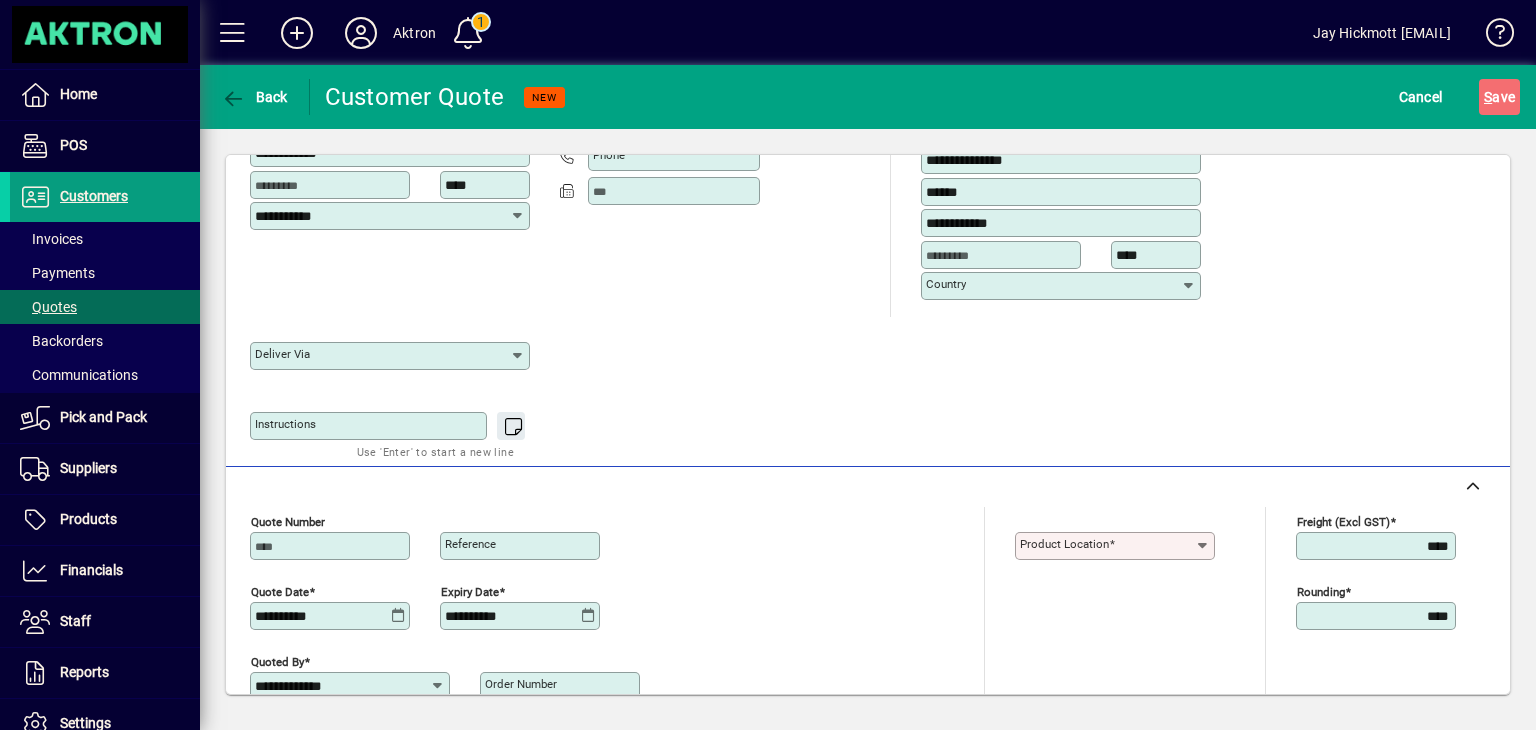 scroll, scrollTop: 319, scrollLeft: 0, axis: vertical 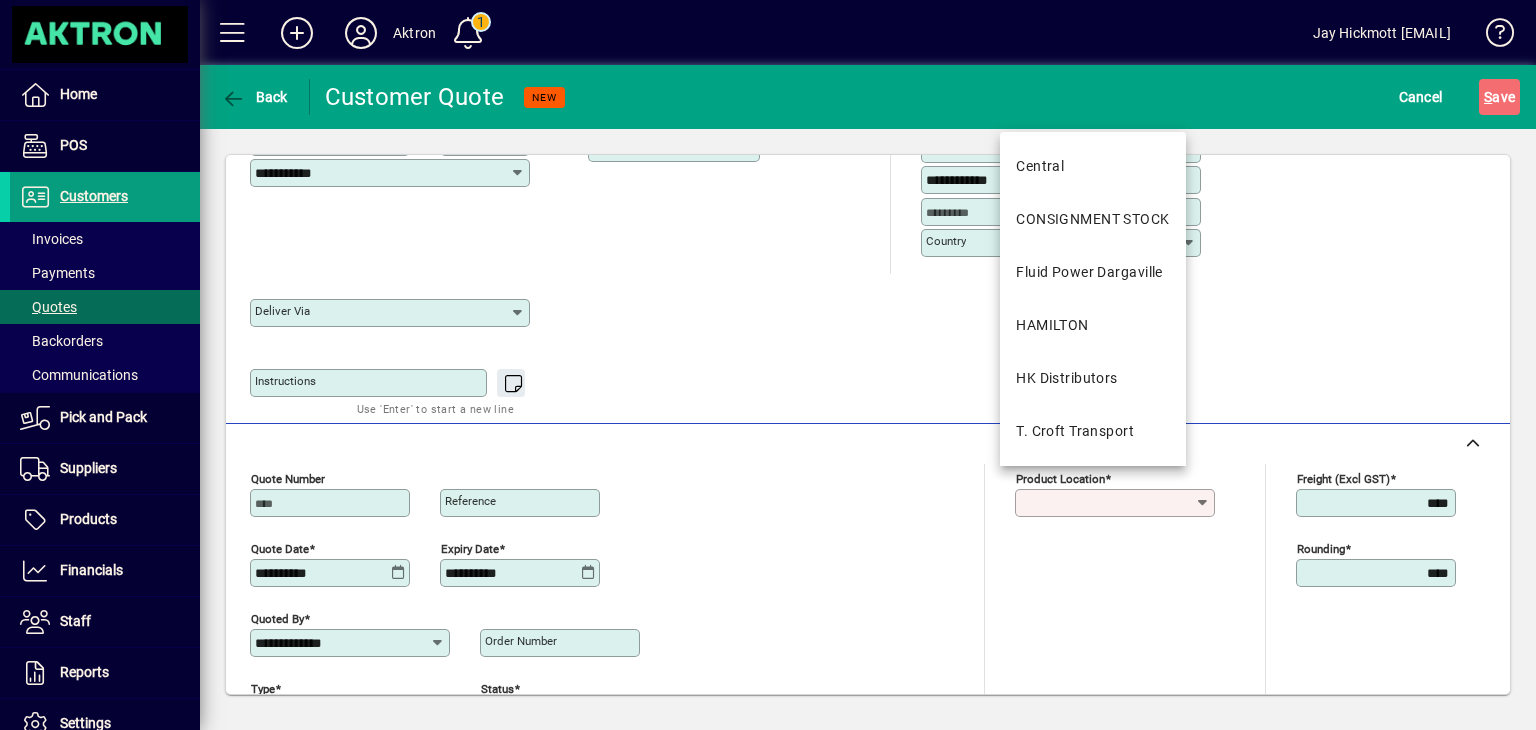 click on "Product location" at bounding box center (1107, 503) 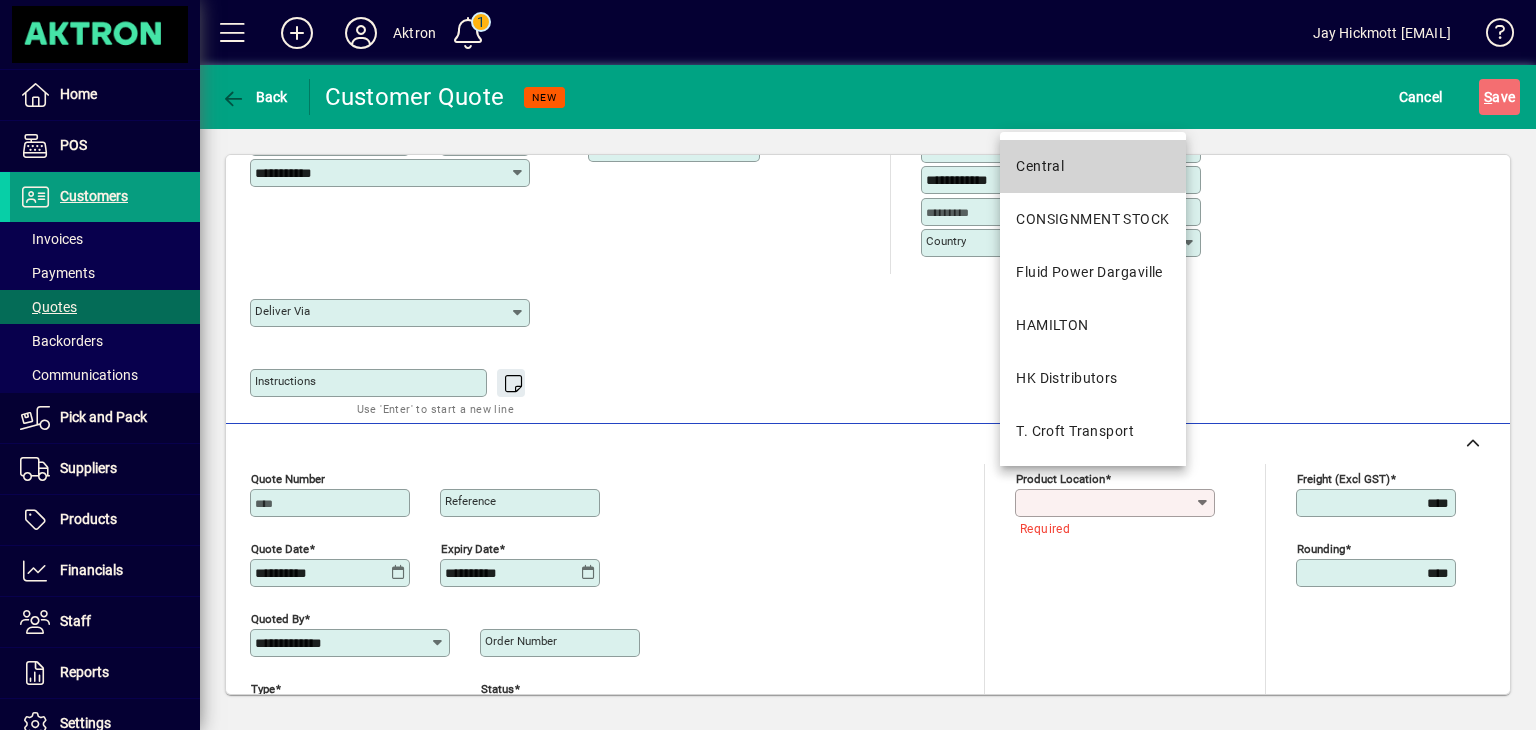 click on "Central" at bounding box center (1040, 166) 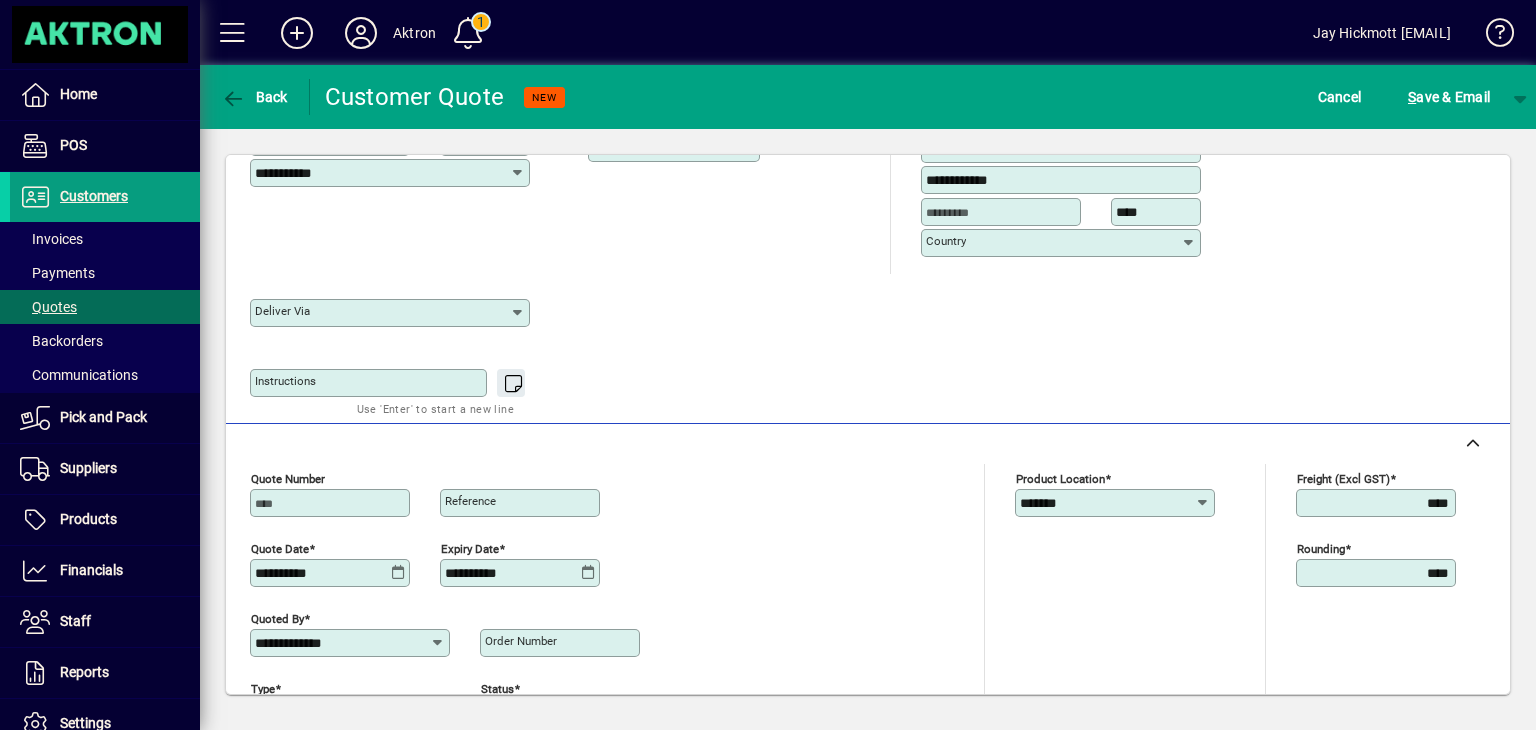click on "****" at bounding box center (1378, 503) 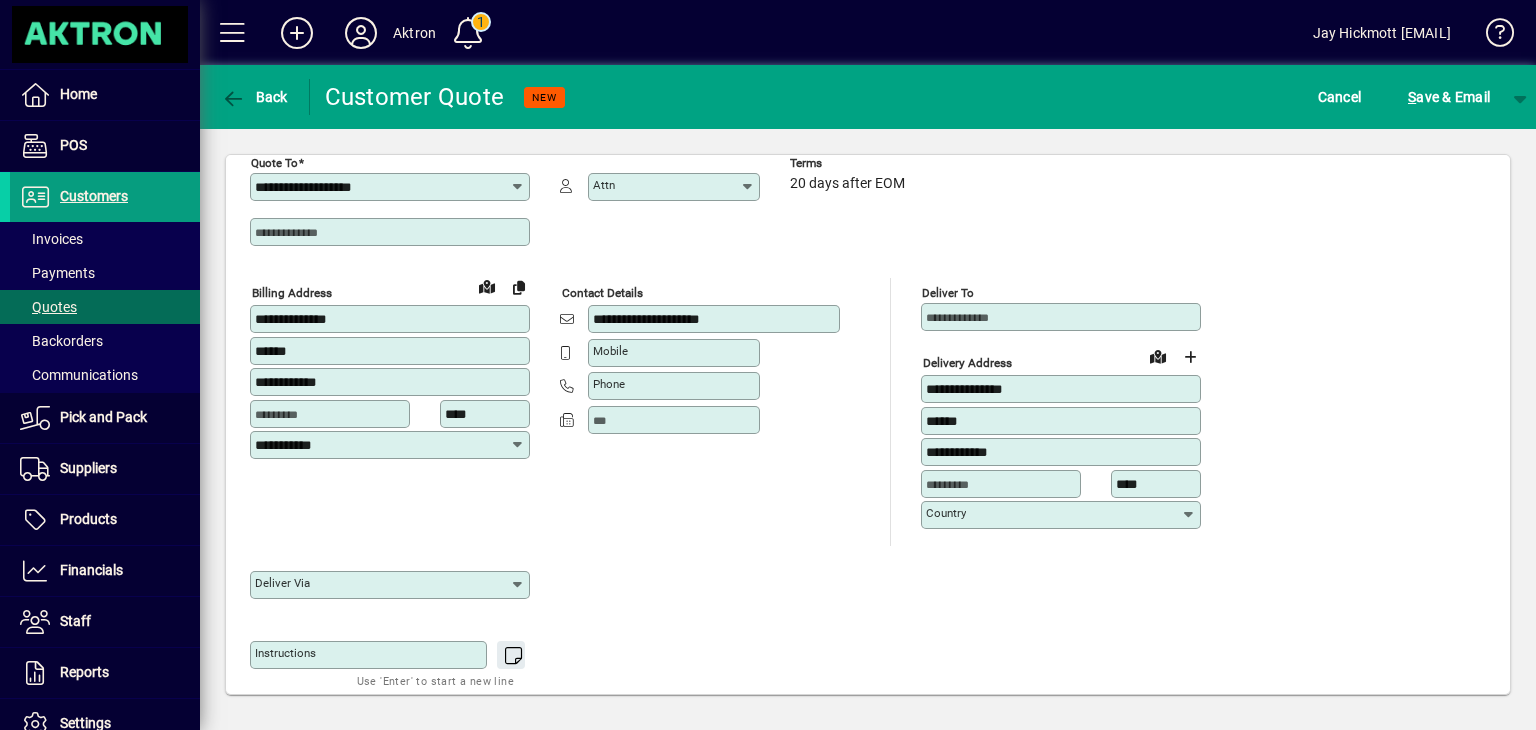 scroll, scrollTop: 40, scrollLeft: 0, axis: vertical 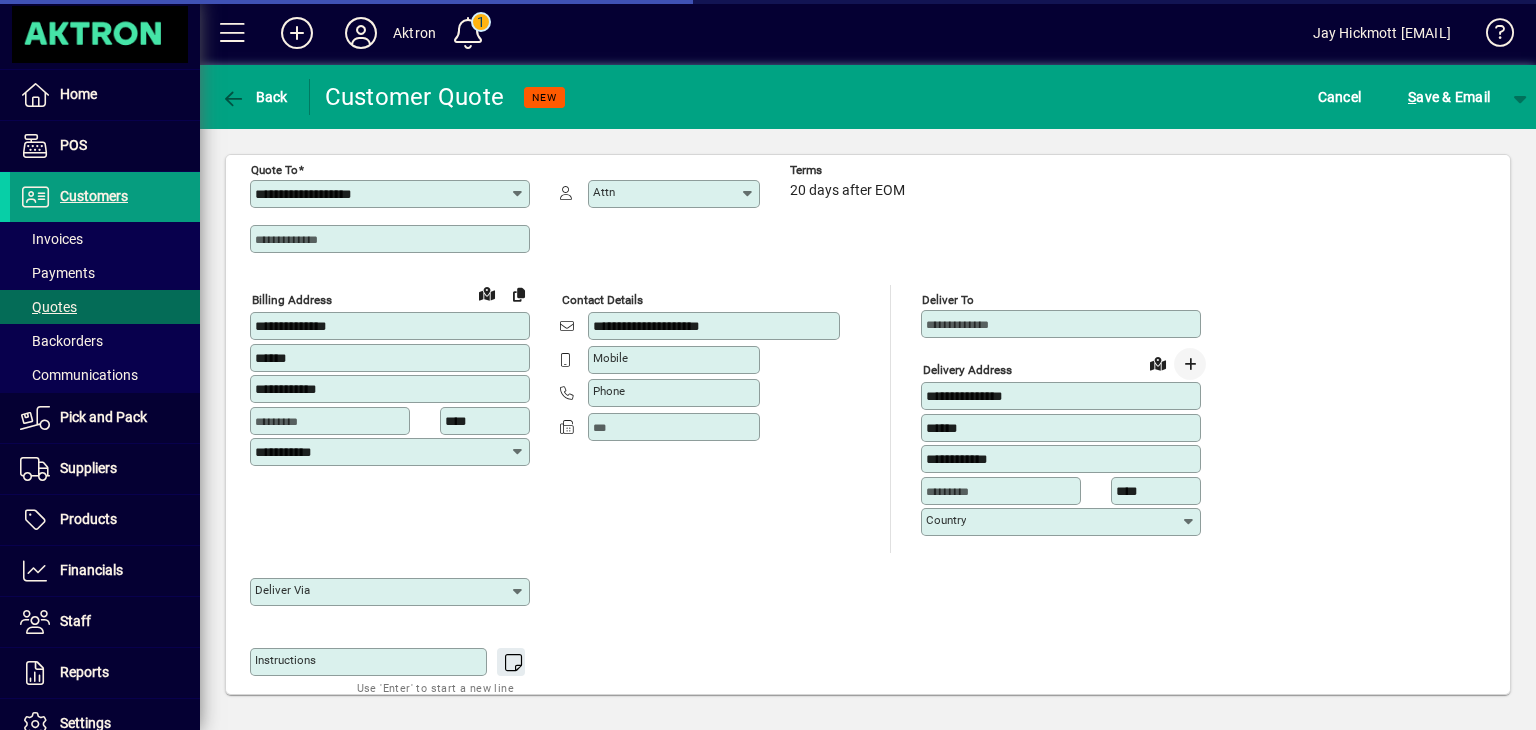 type on "*****" 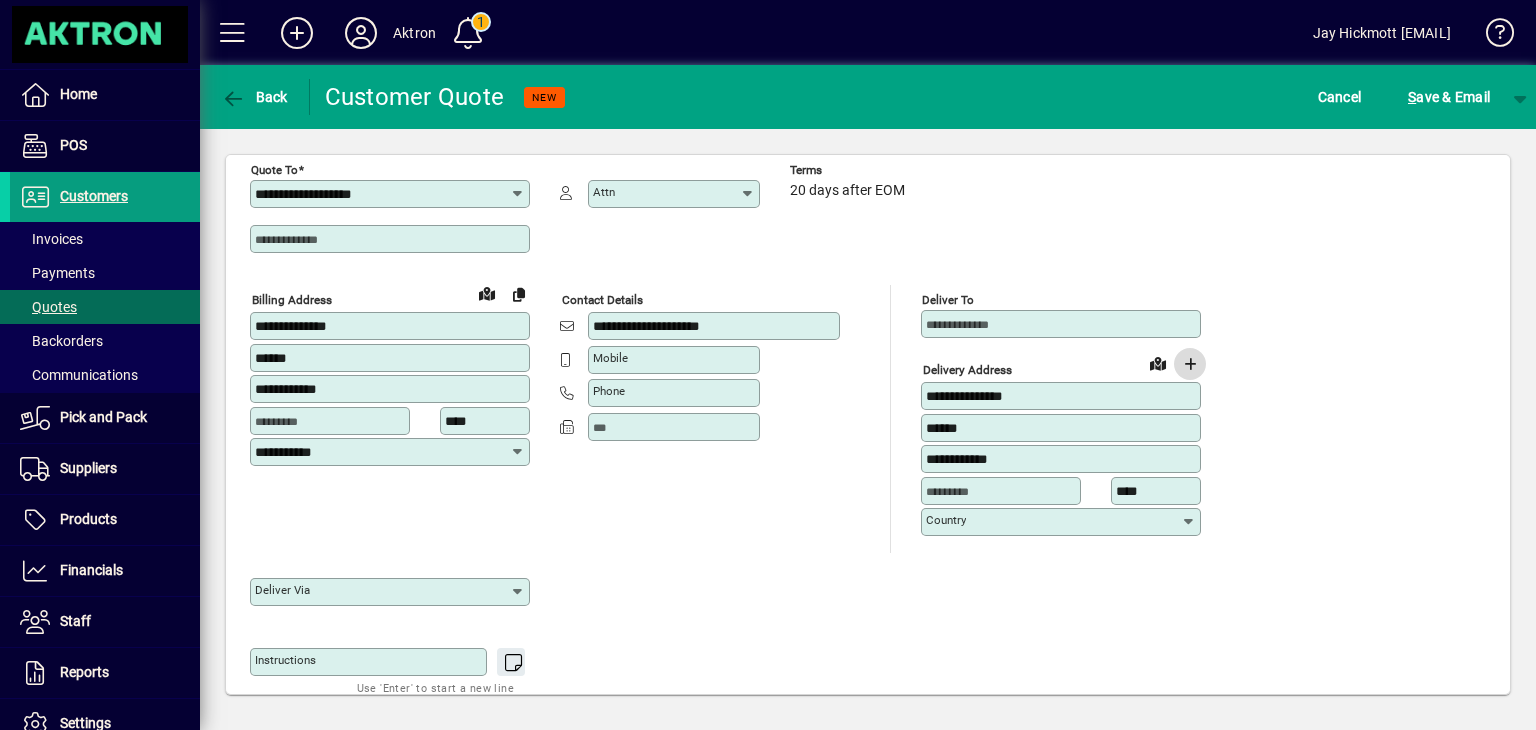 click 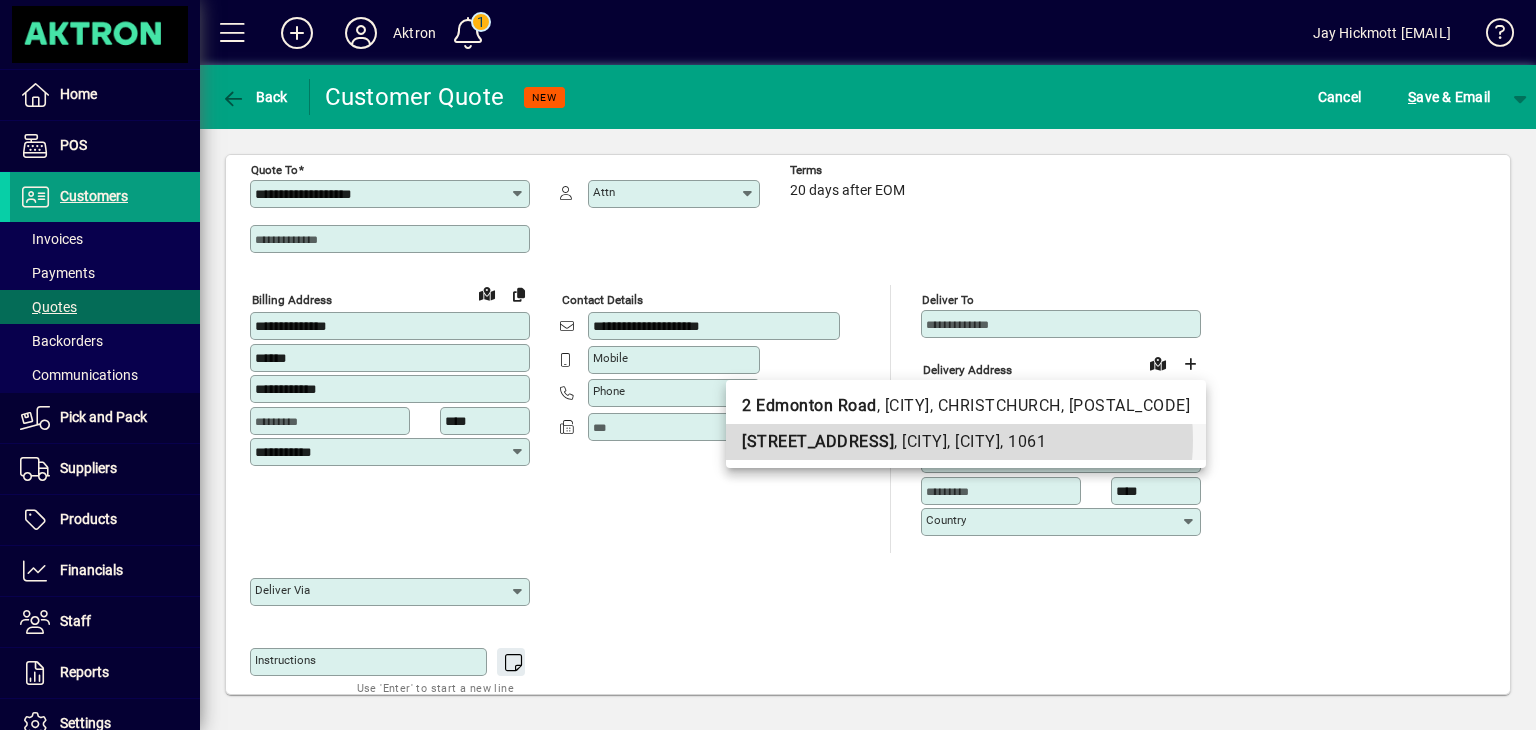 click on ", [CITY]" at bounding box center [920, 441] 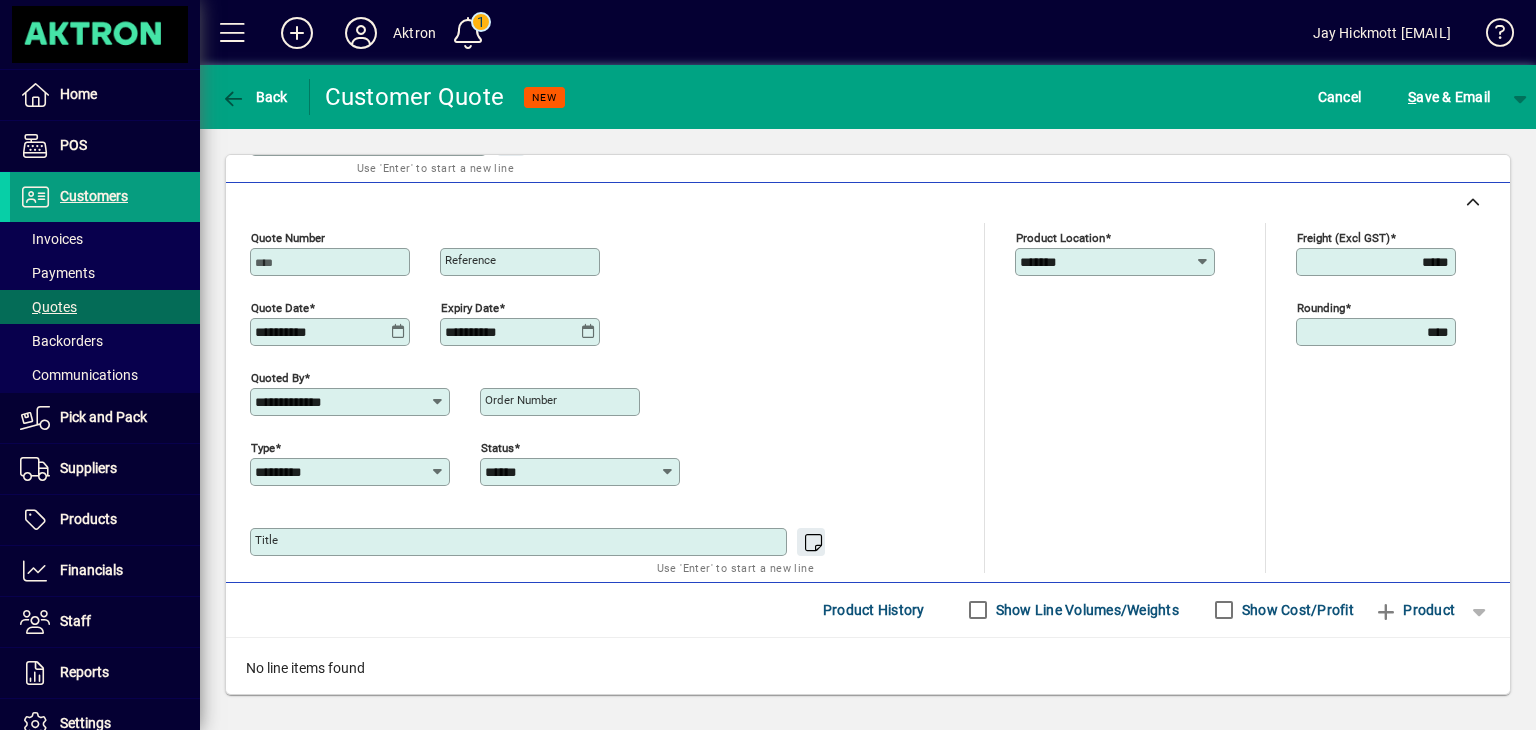 scroll, scrollTop: 577, scrollLeft: 0, axis: vertical 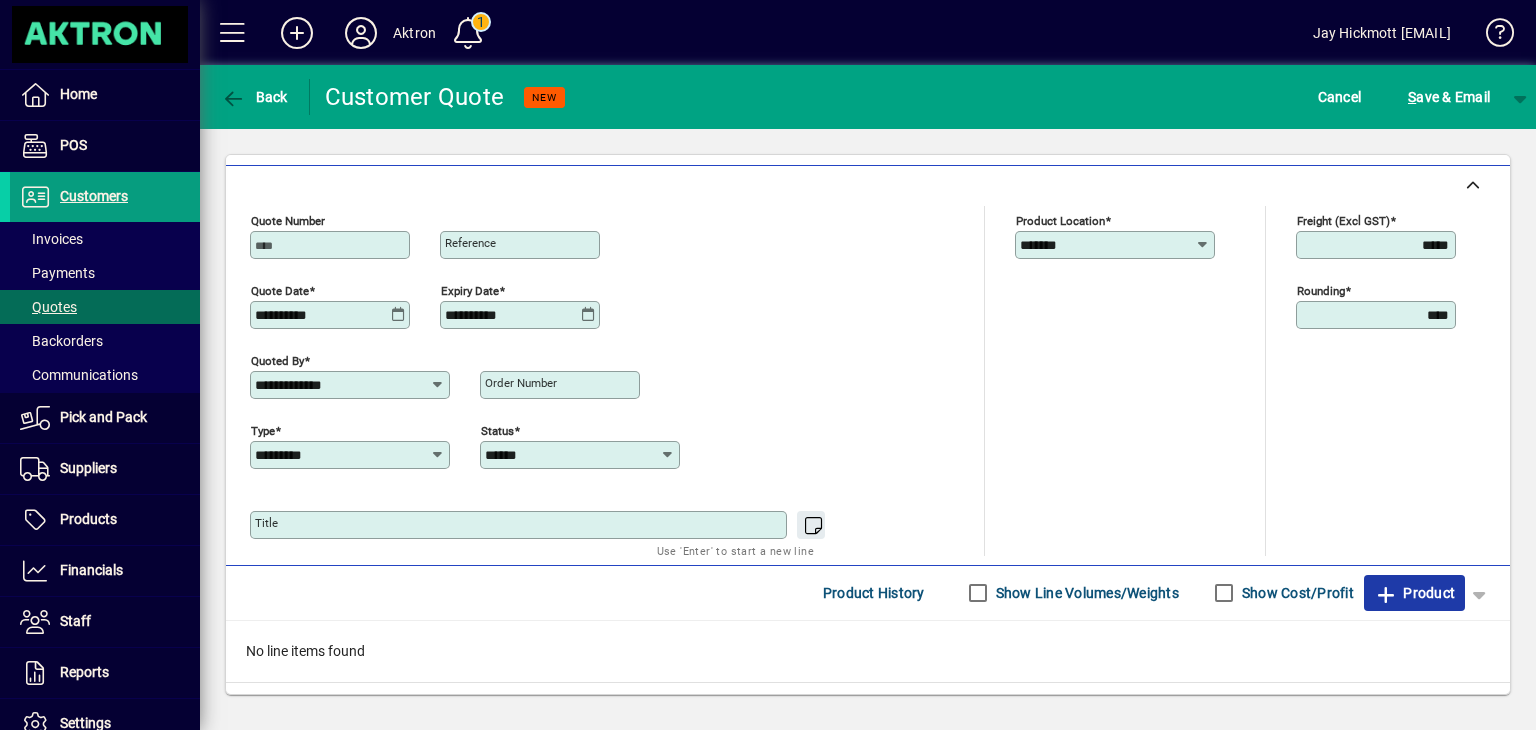 click on "Product" 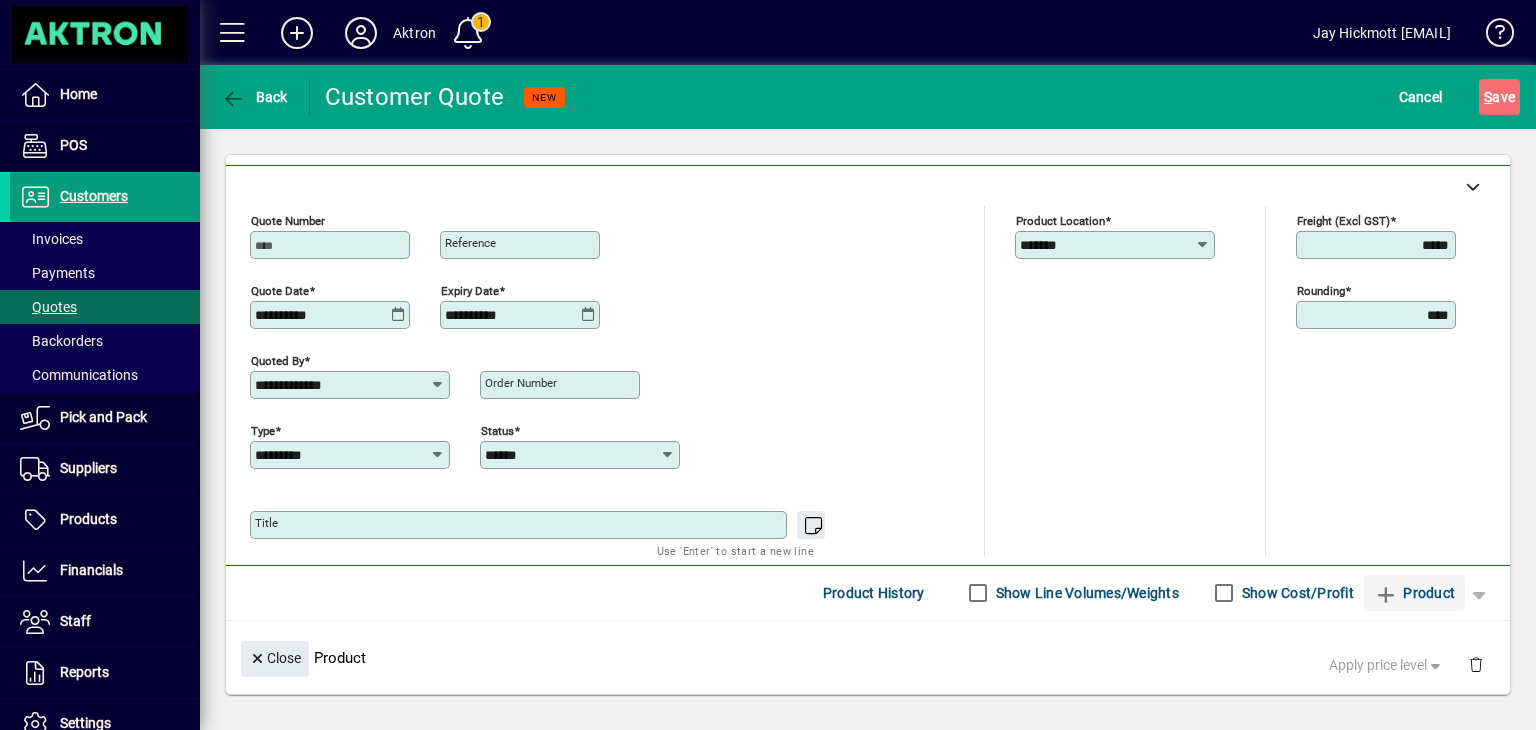 scroll, scrollTop: 72, scrollLeft: 0, axis: vertical 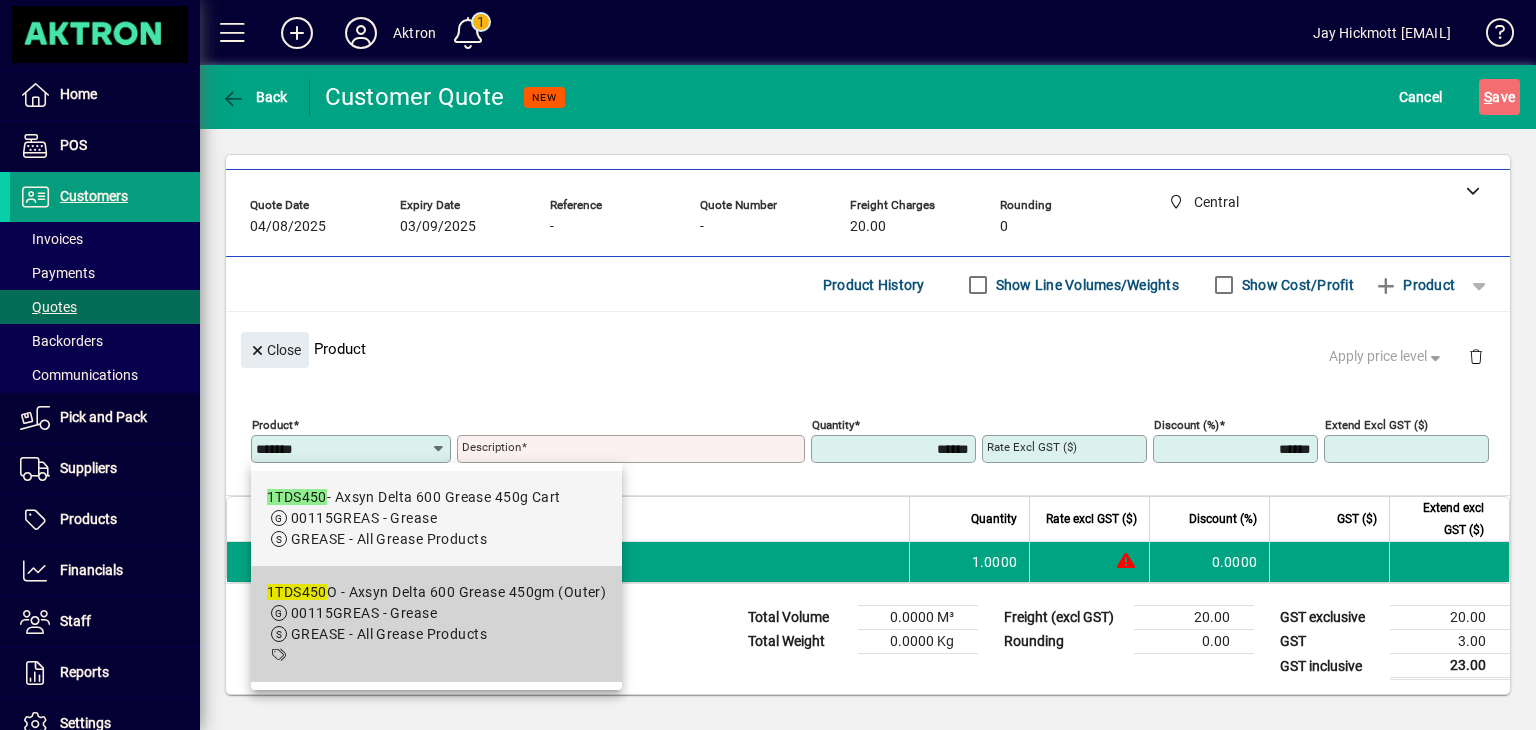click on "1TDS450 O - Axsyn Delta 600 Grease 450gm (Outer)" at bounding box center [437, 592] 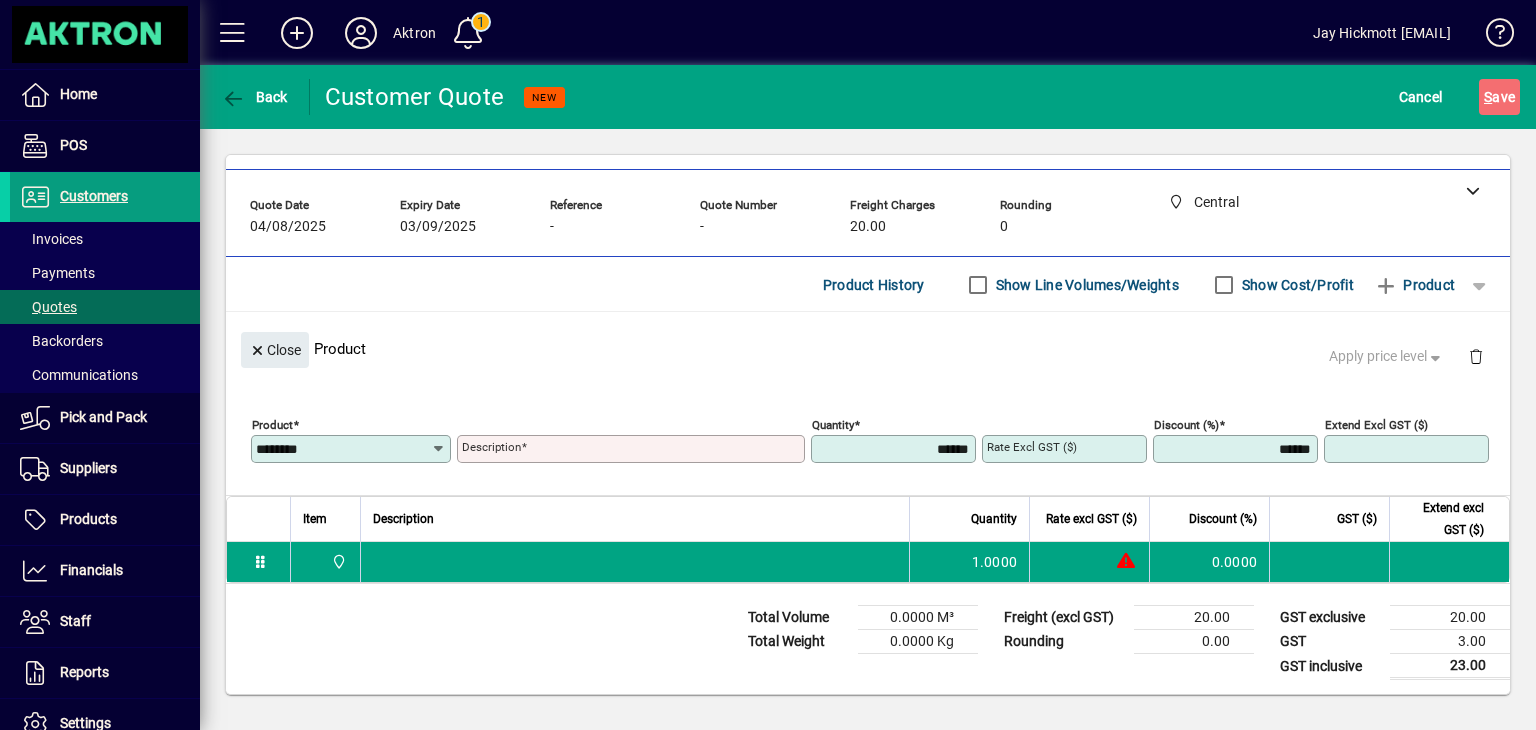 type on "**********" 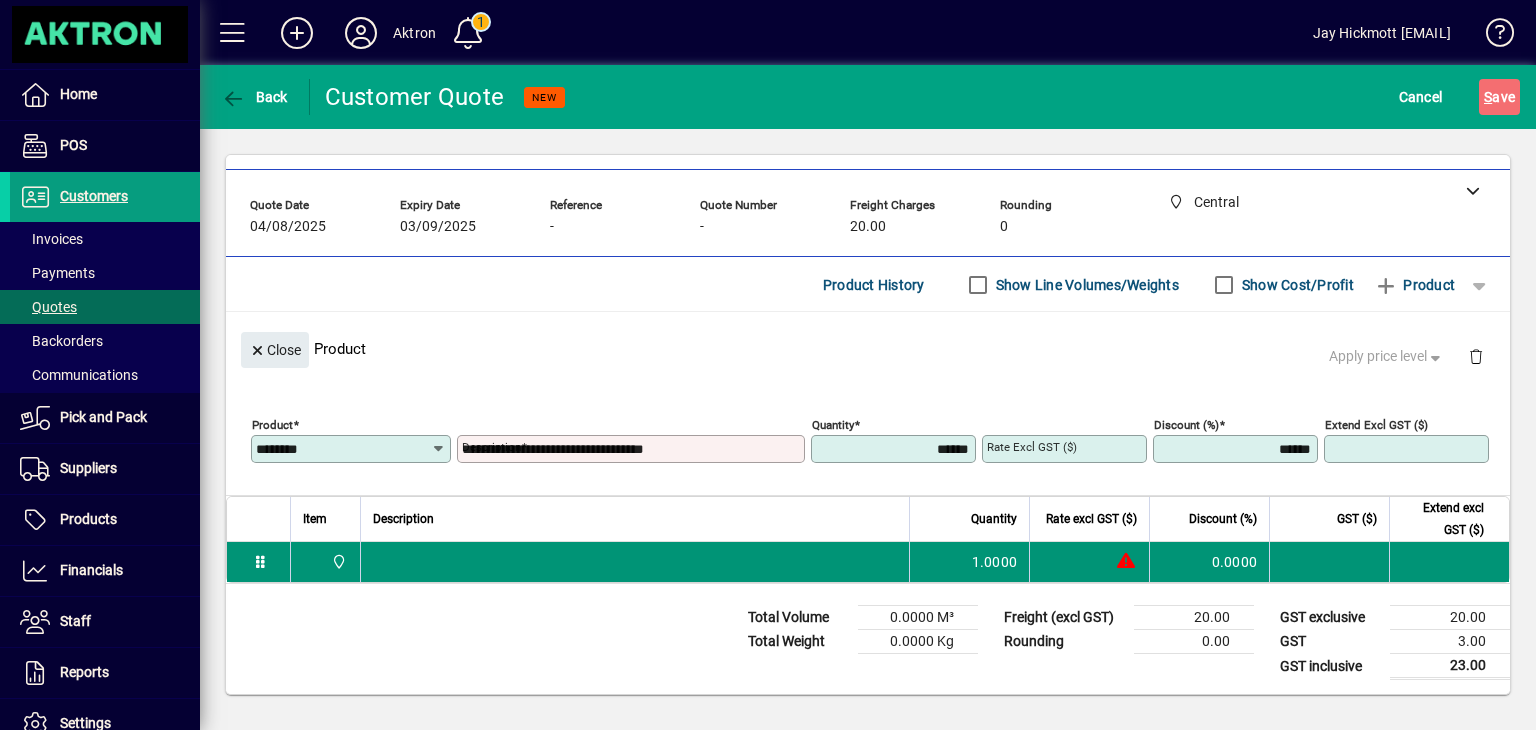 type on "********" 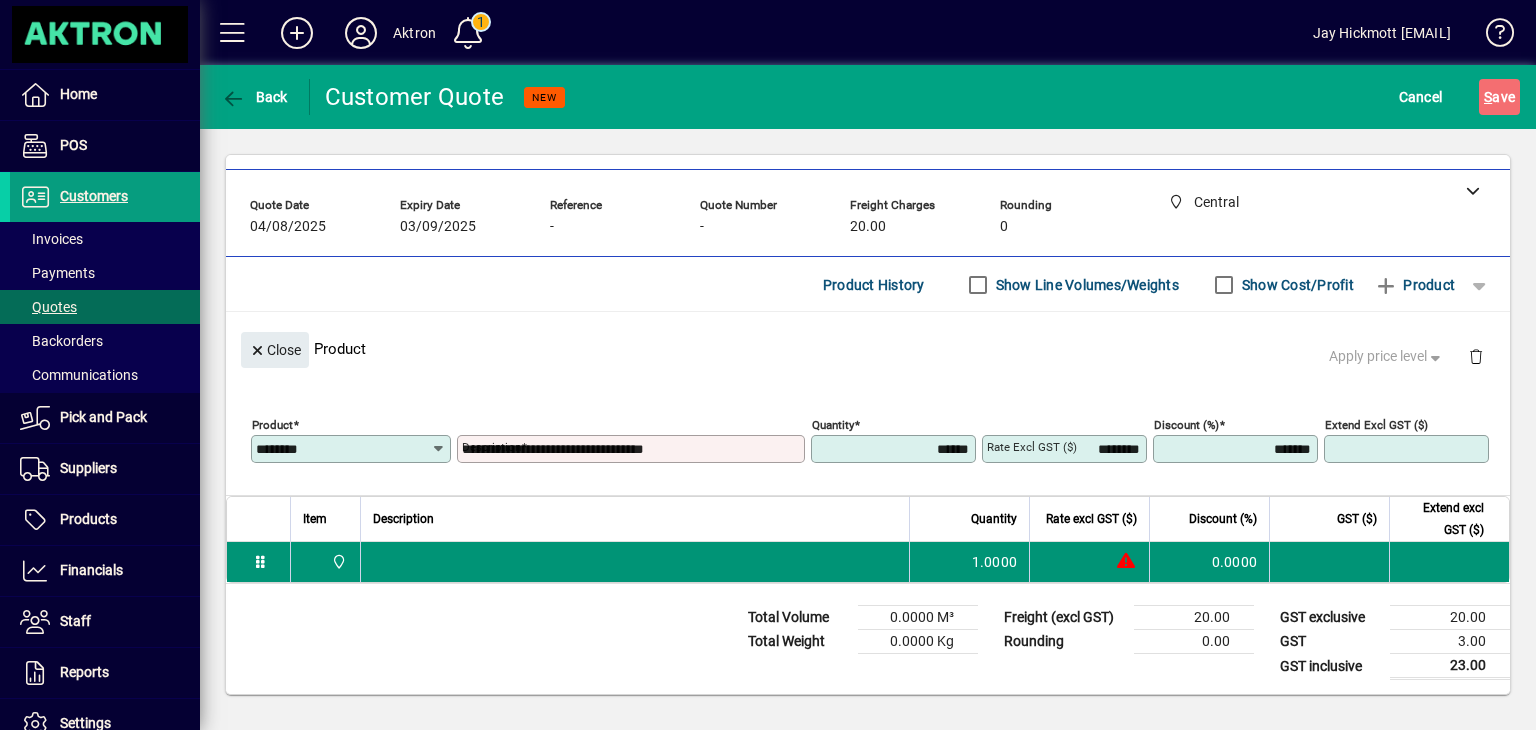 type on "******" 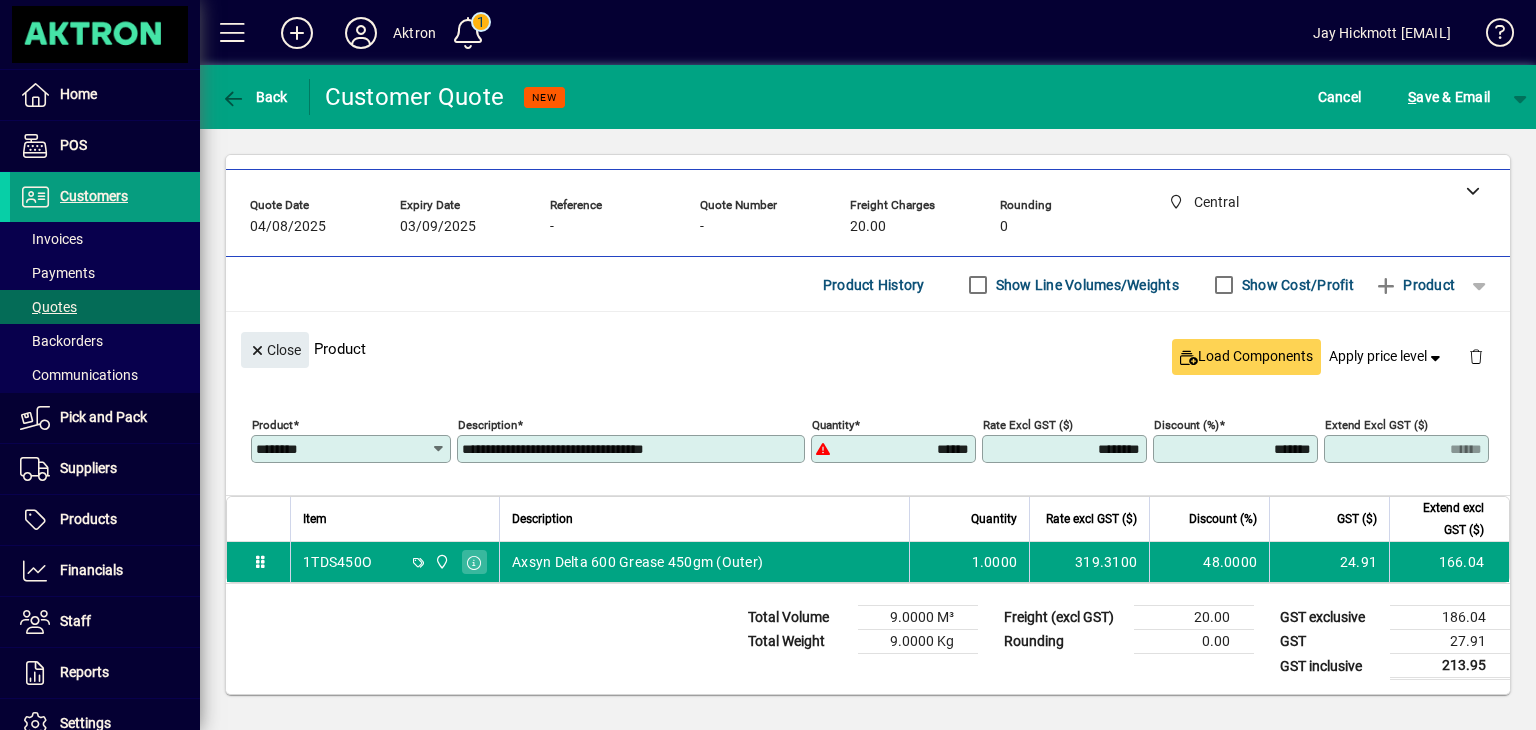 drag, startPoint x: 893, startPoint y: 443, endPoint x: 1246, endPoint y: 401, distance: 355.4898 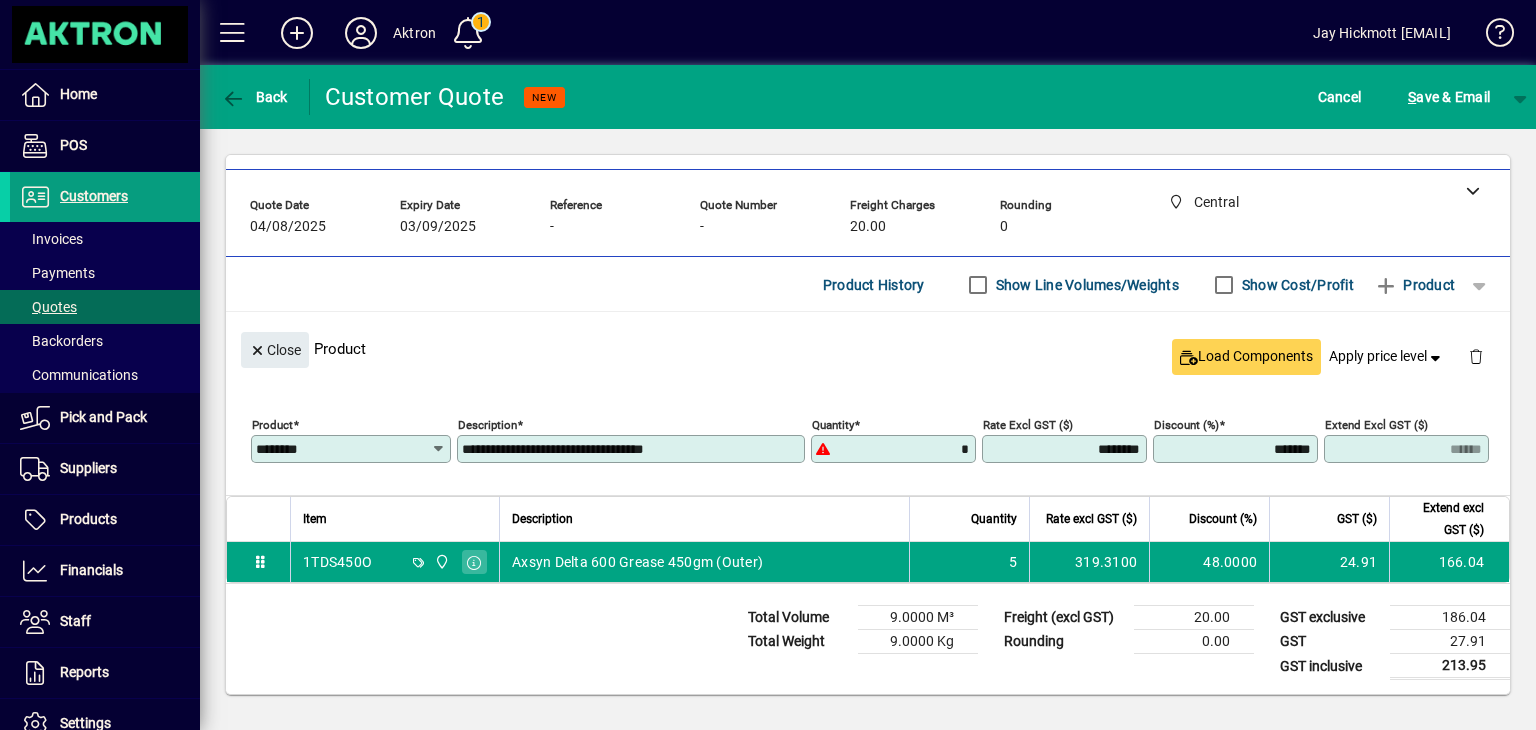 type on "******" 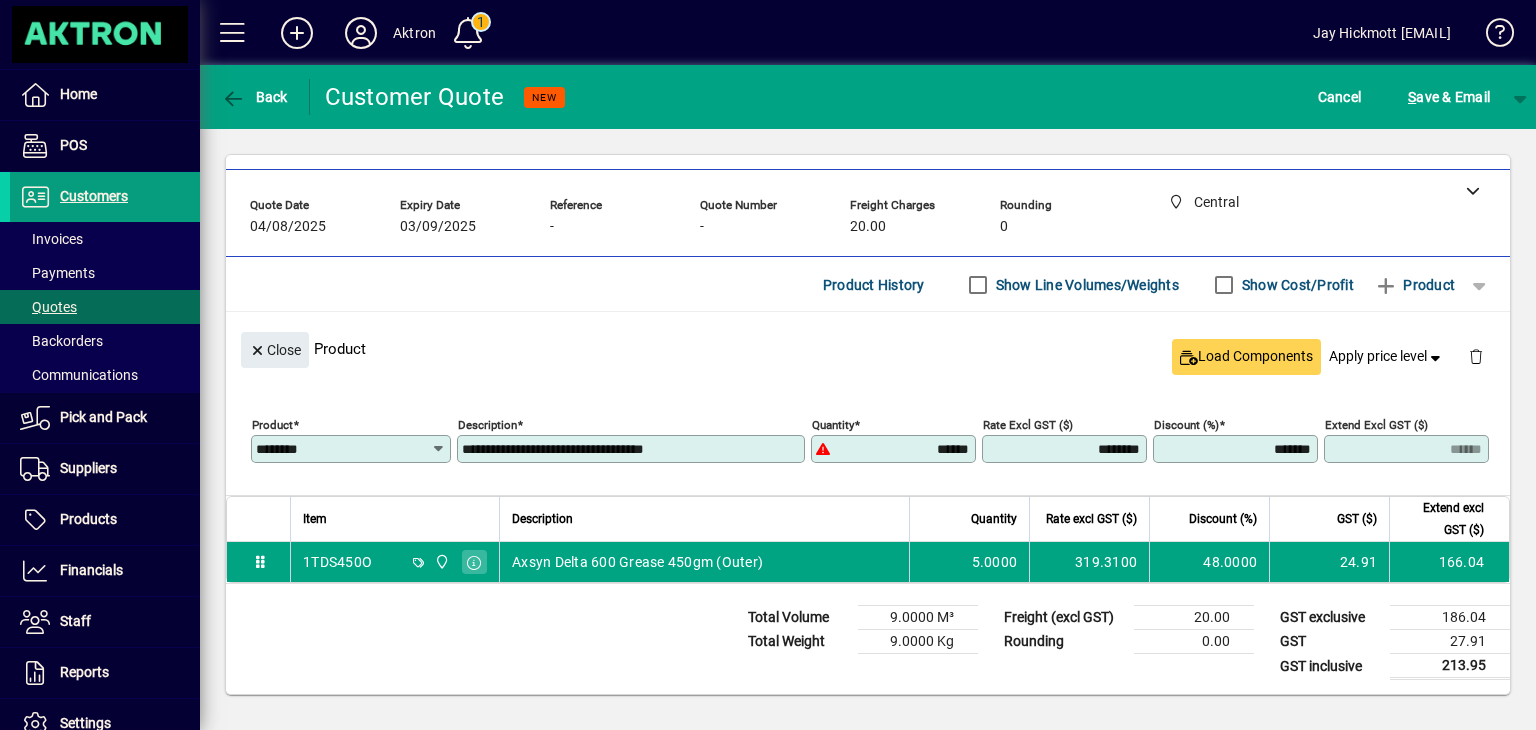 type on "******" 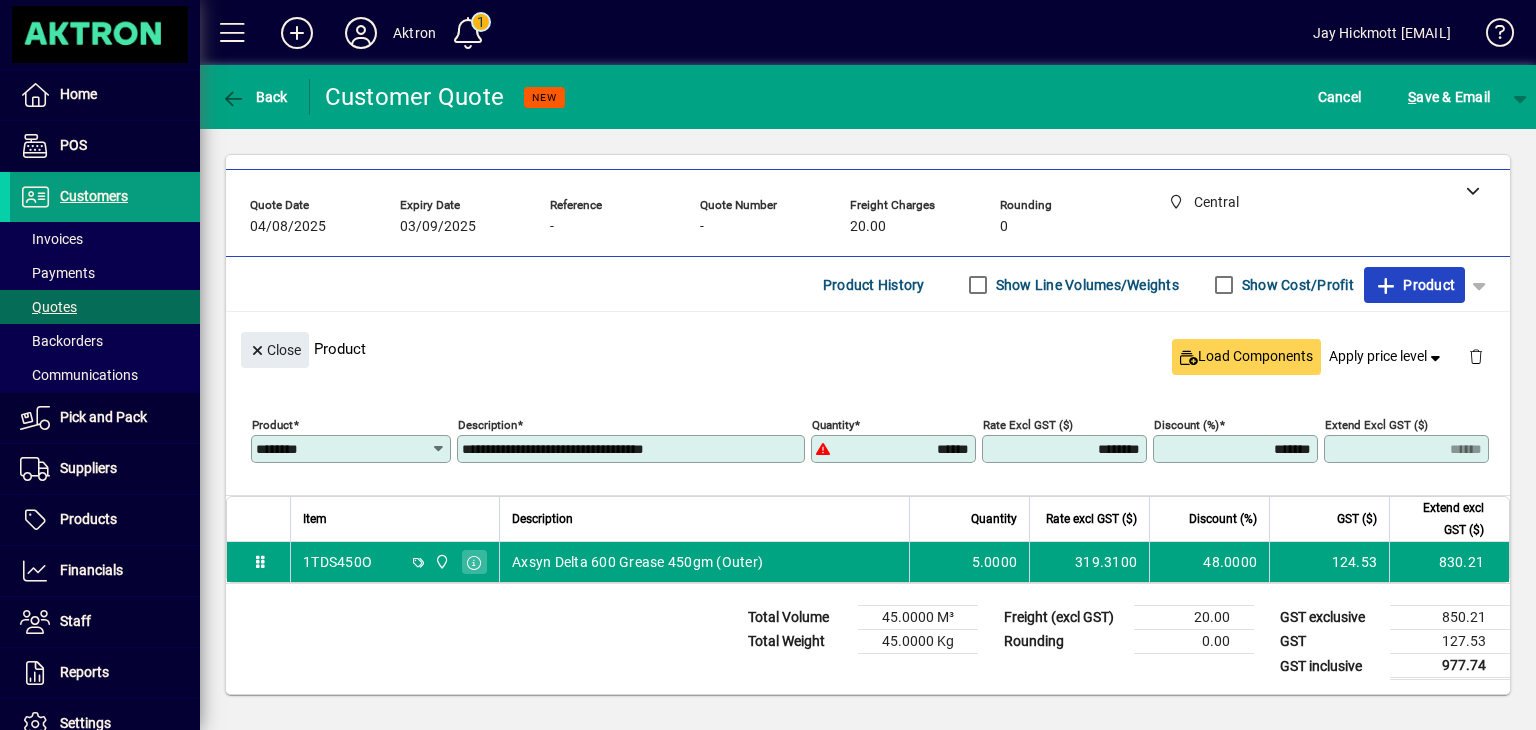 type 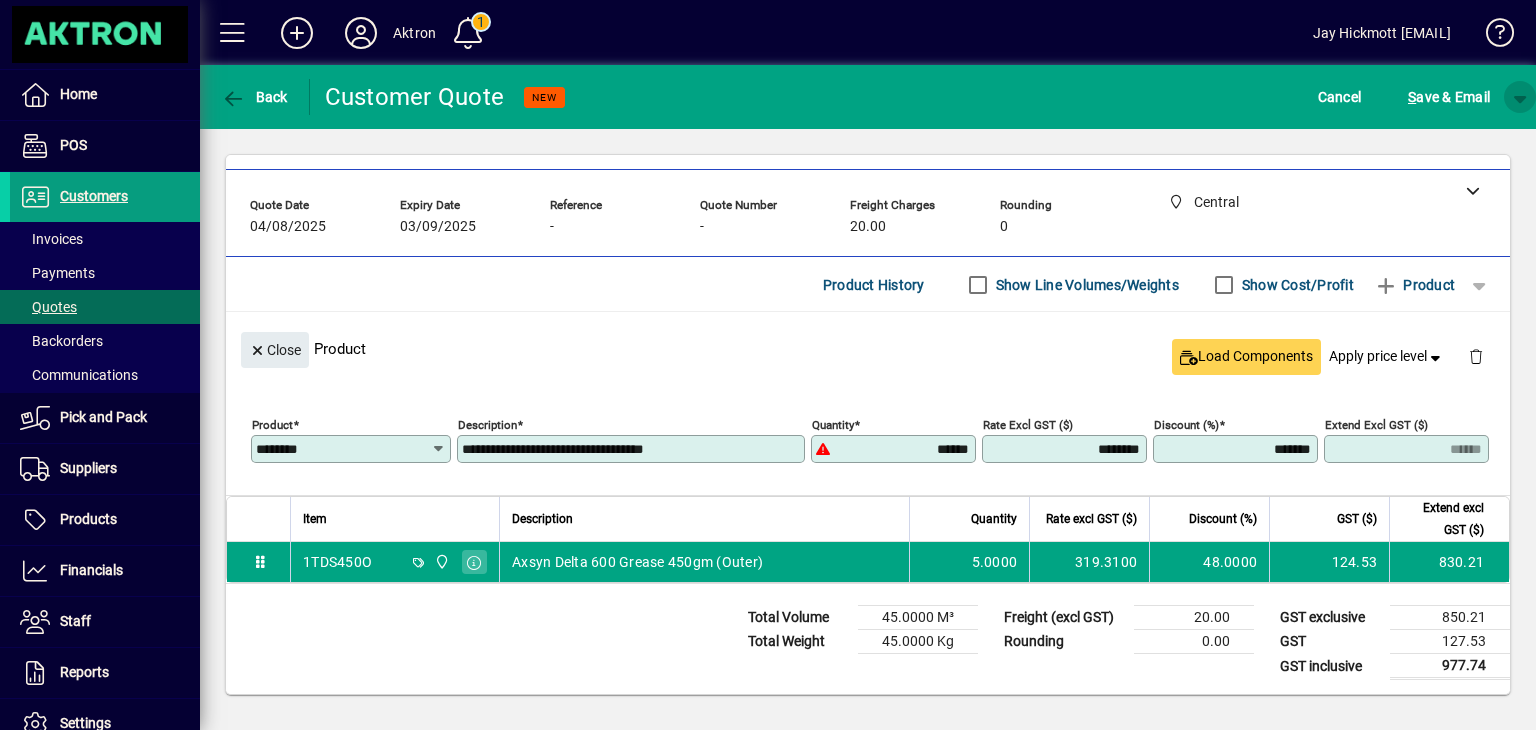 click 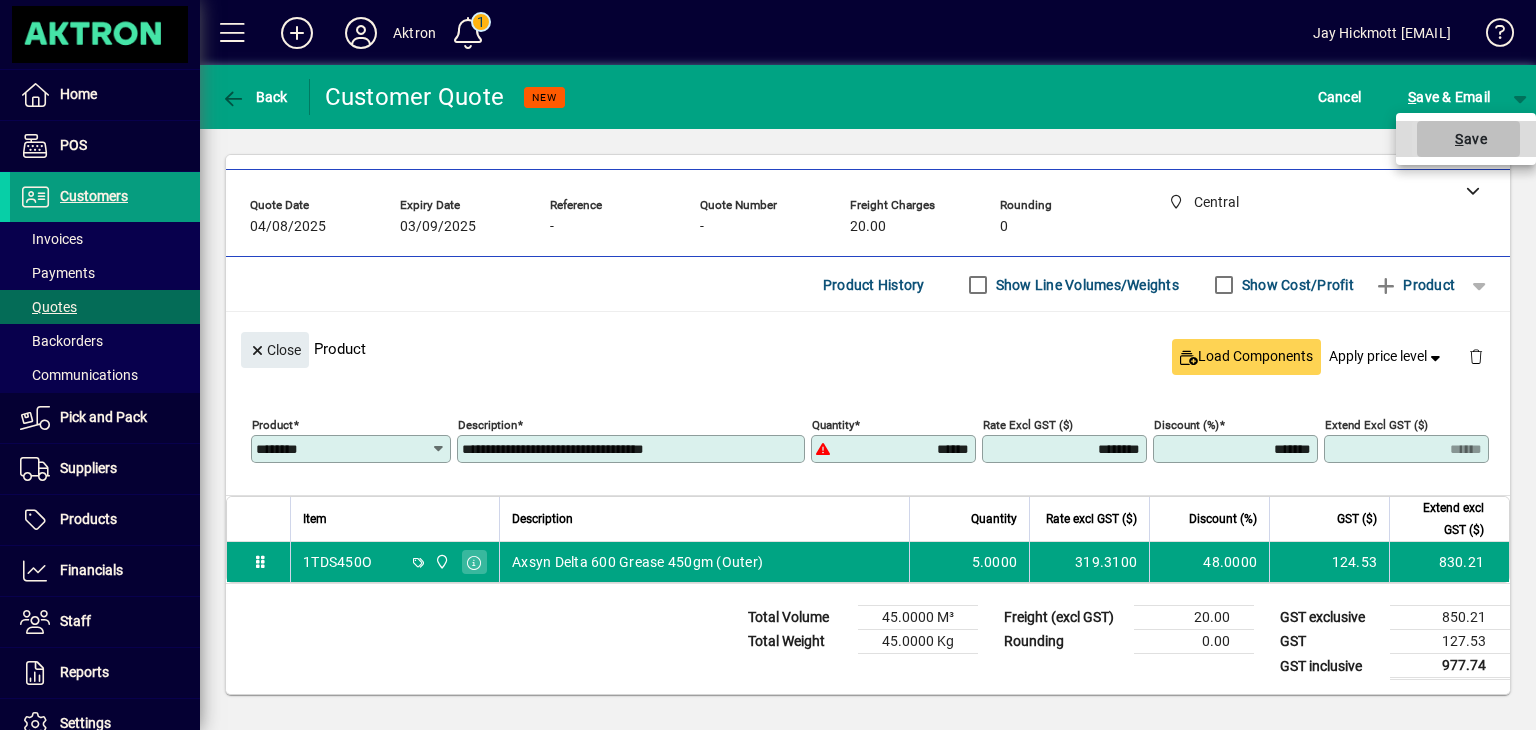 click on "S ave" at bounding box center [1468, 139] 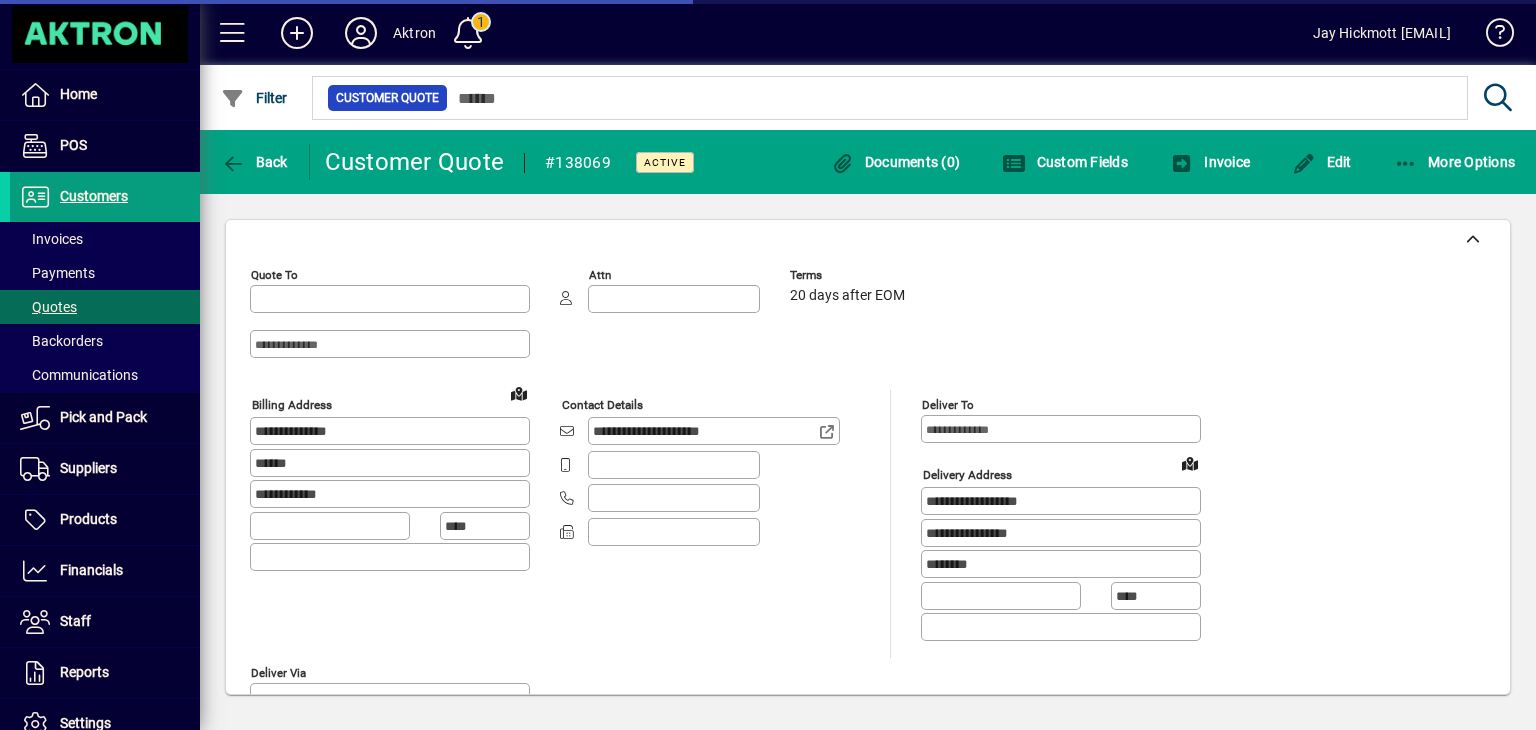 type on "**********" 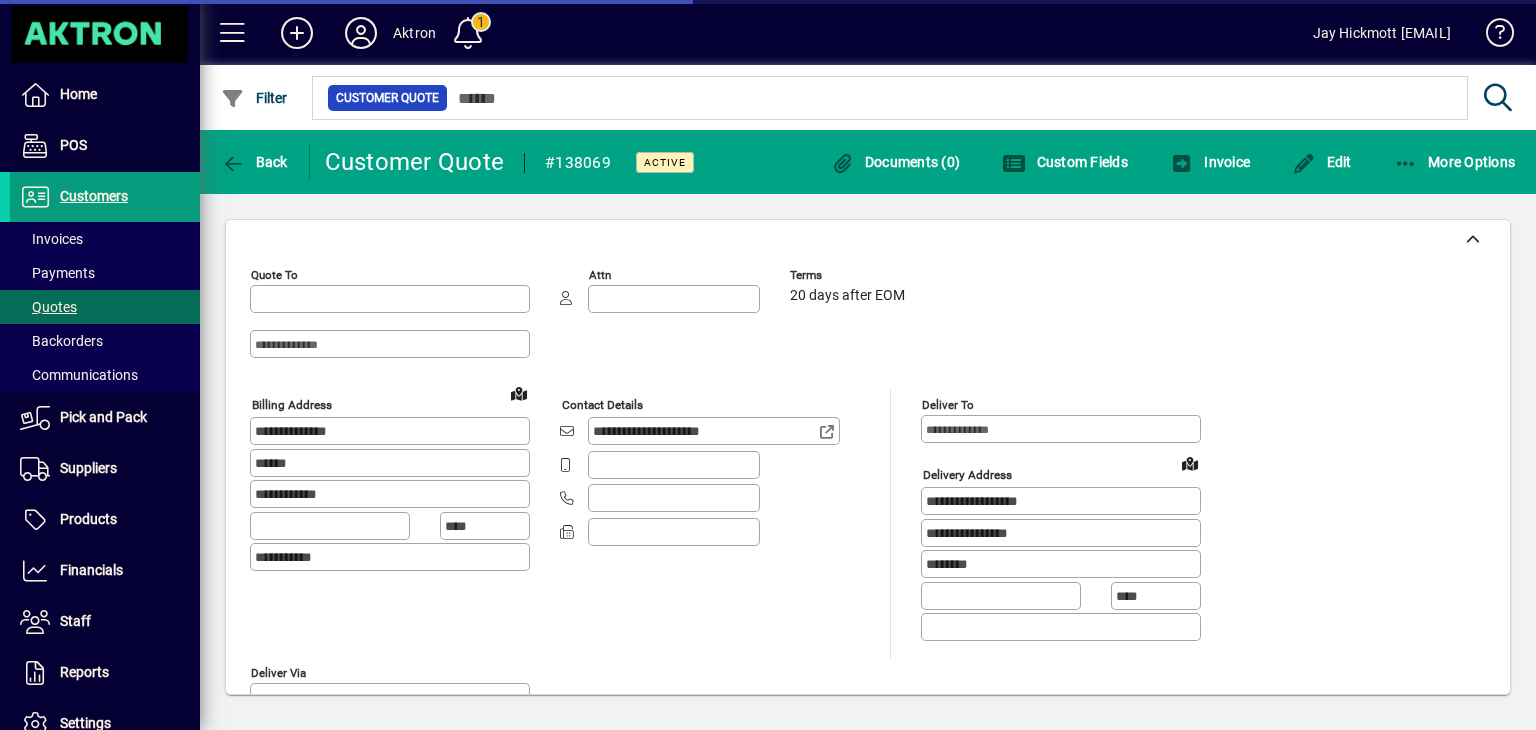 type on "**********" 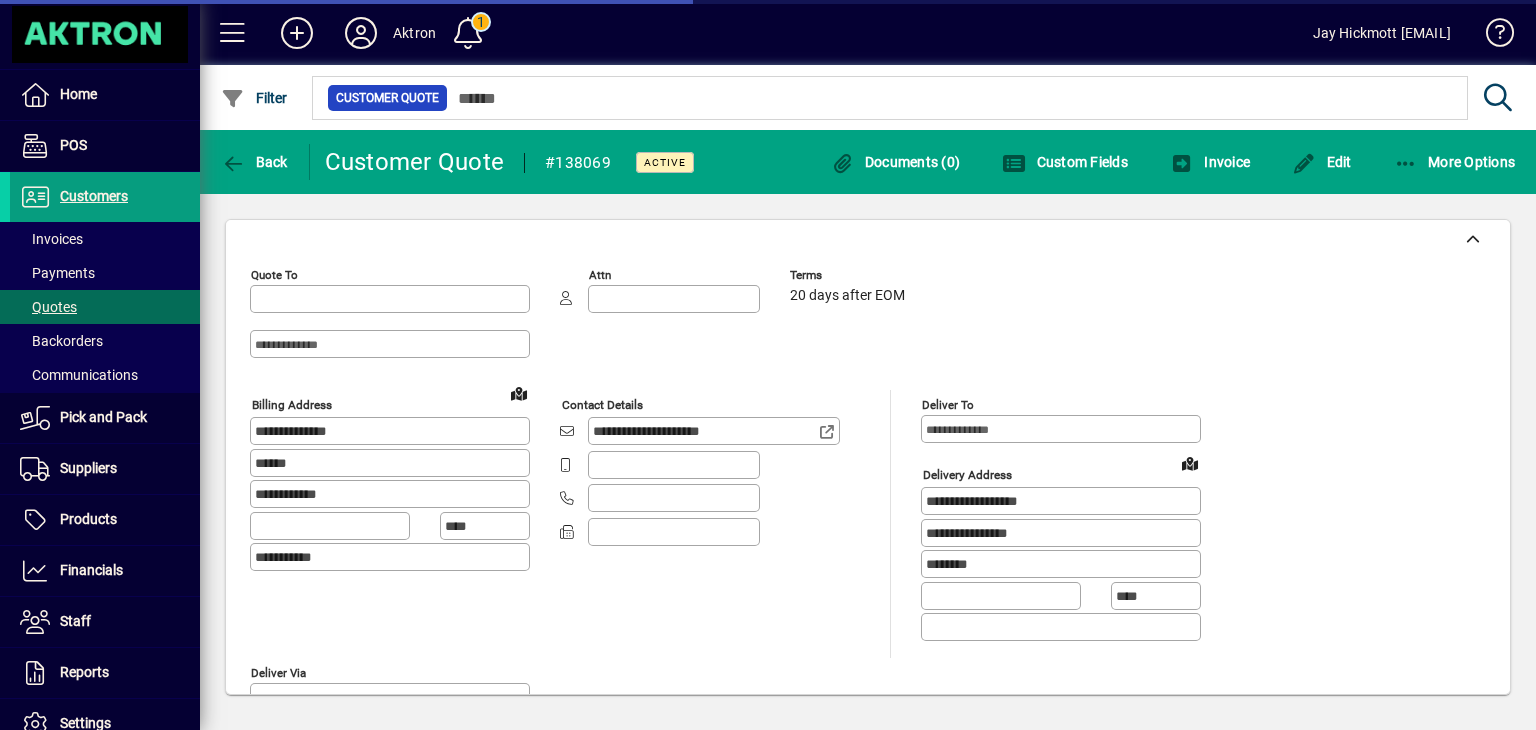 type on "**********" 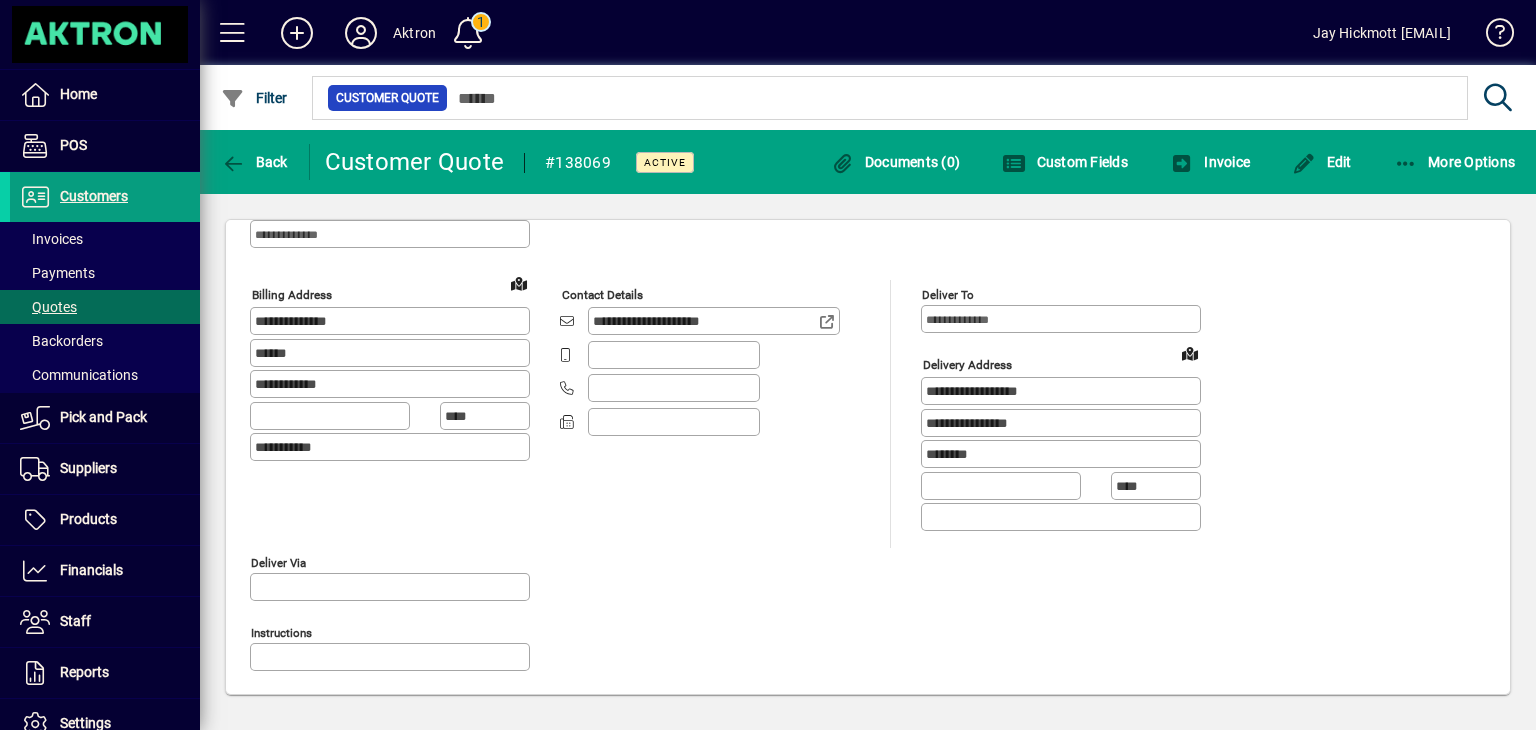 scroll, scrollTop: 115, scrollLeft: 0, axis: vertical 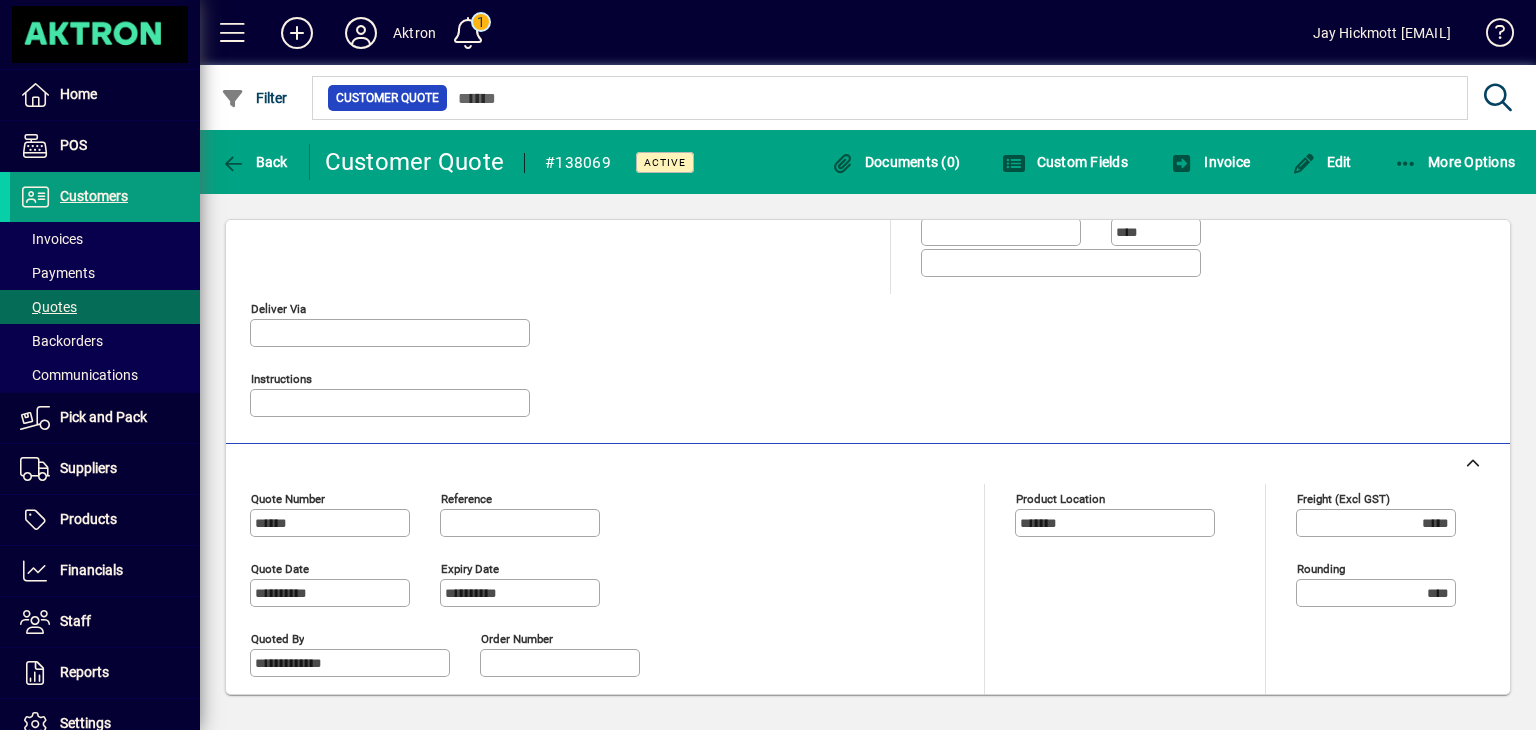 click on "Order number" at bounding box center (562, 663) 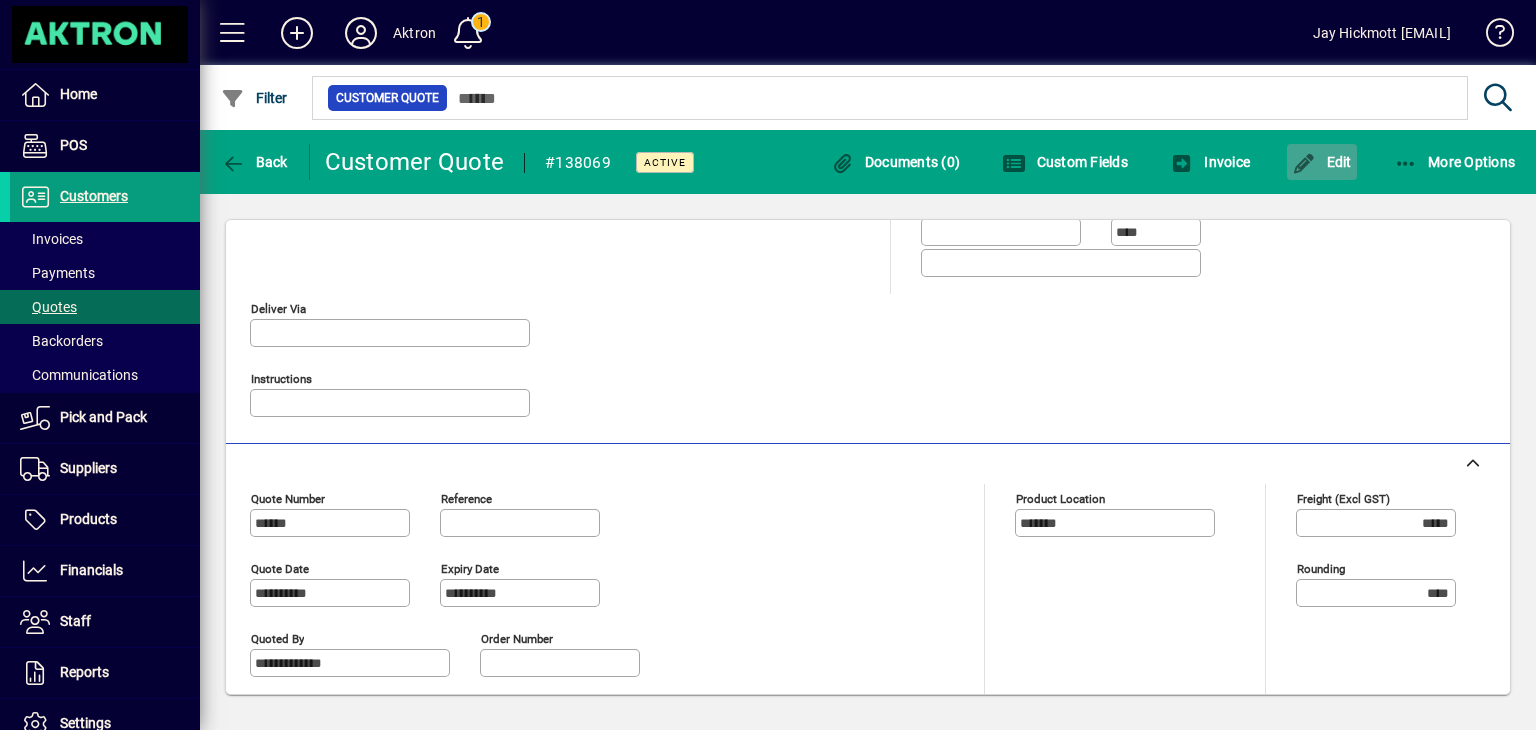 click on "Edit" 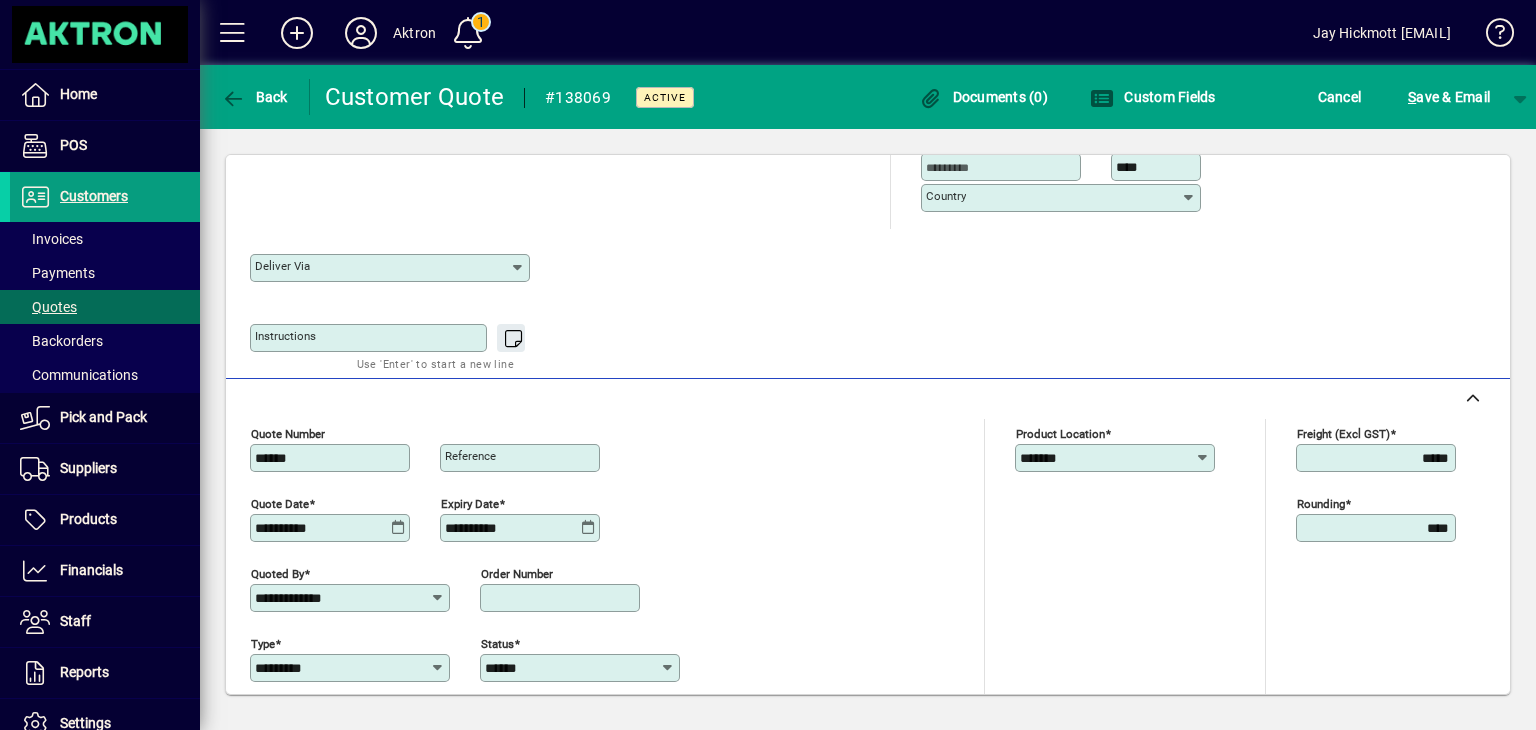 click on "Order number" at bounding box center (562, 598) 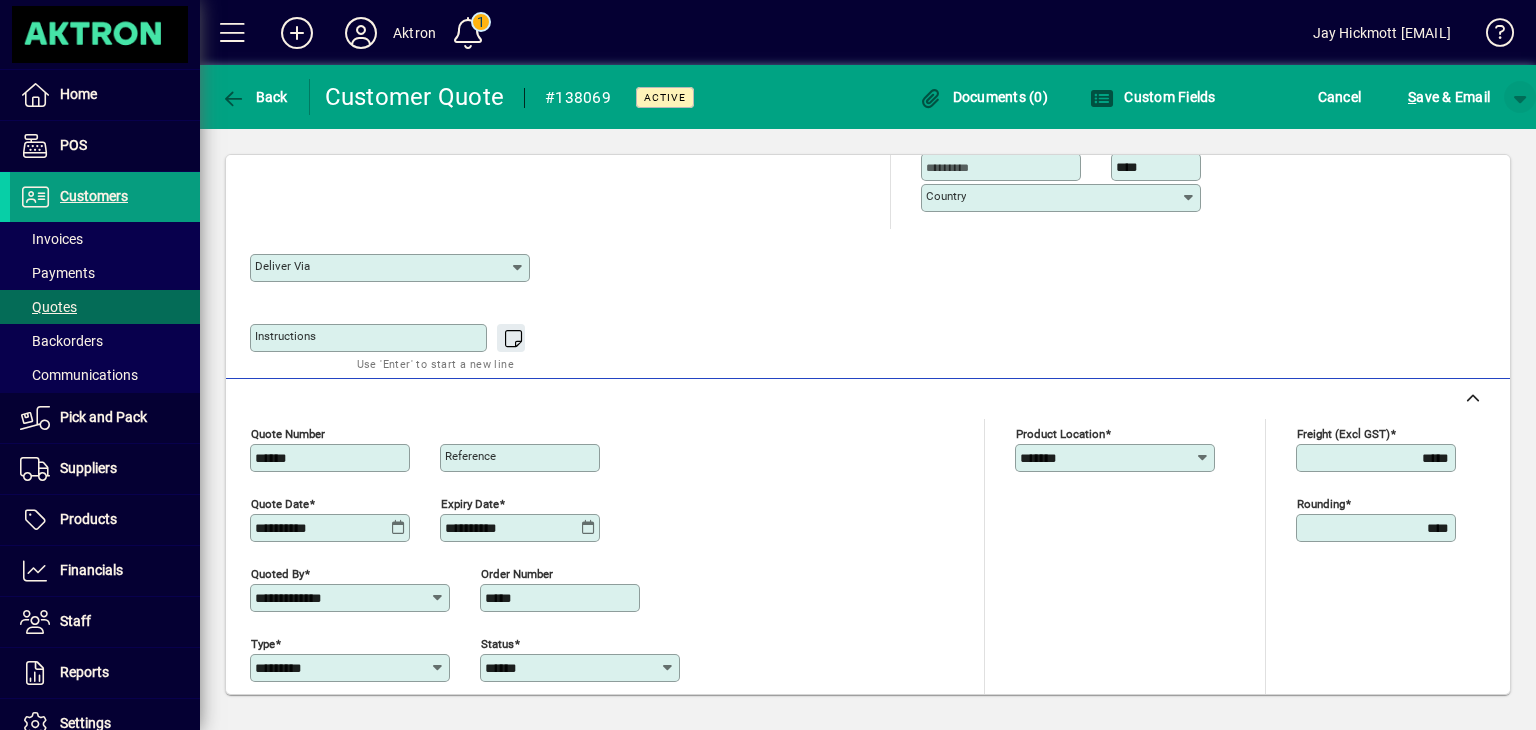 type on "*****" 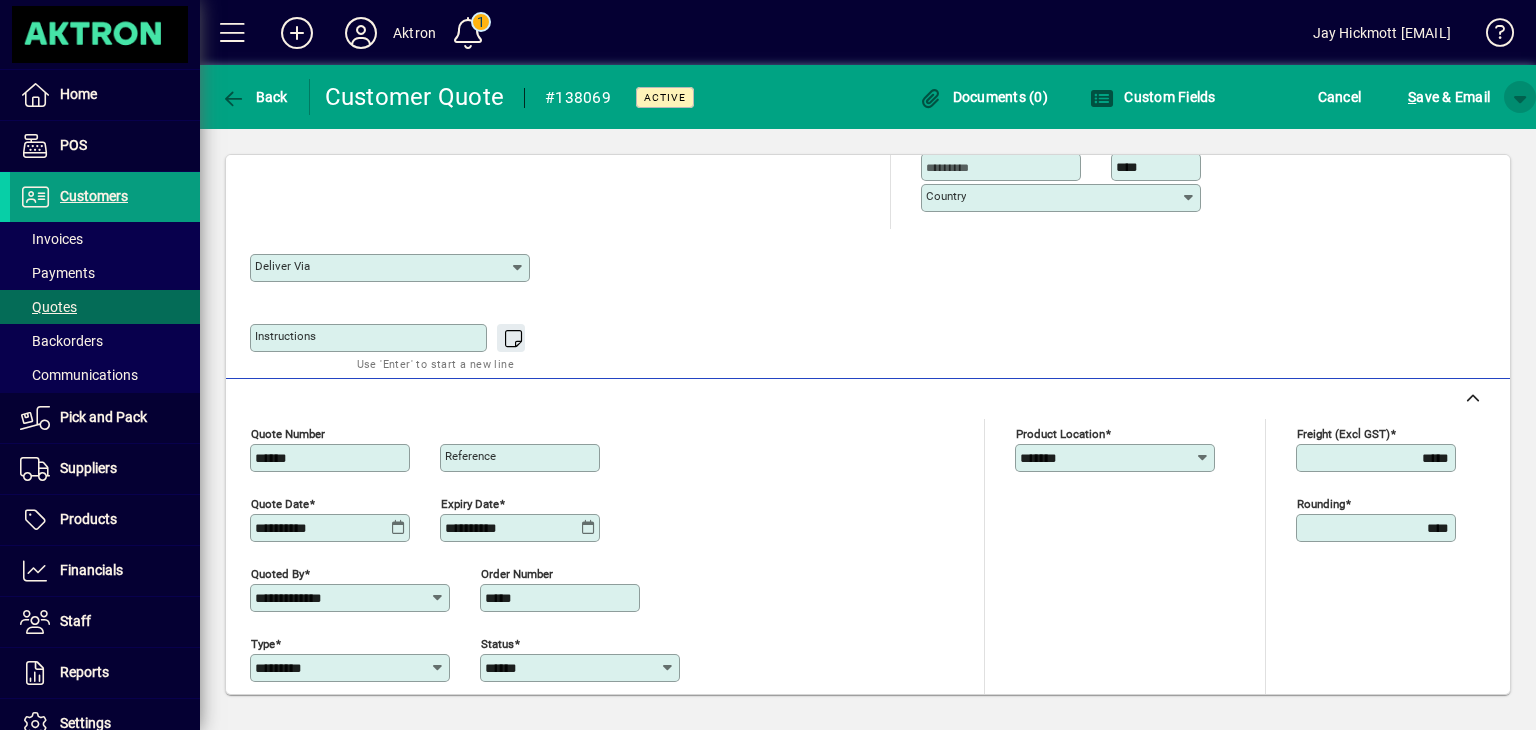 click 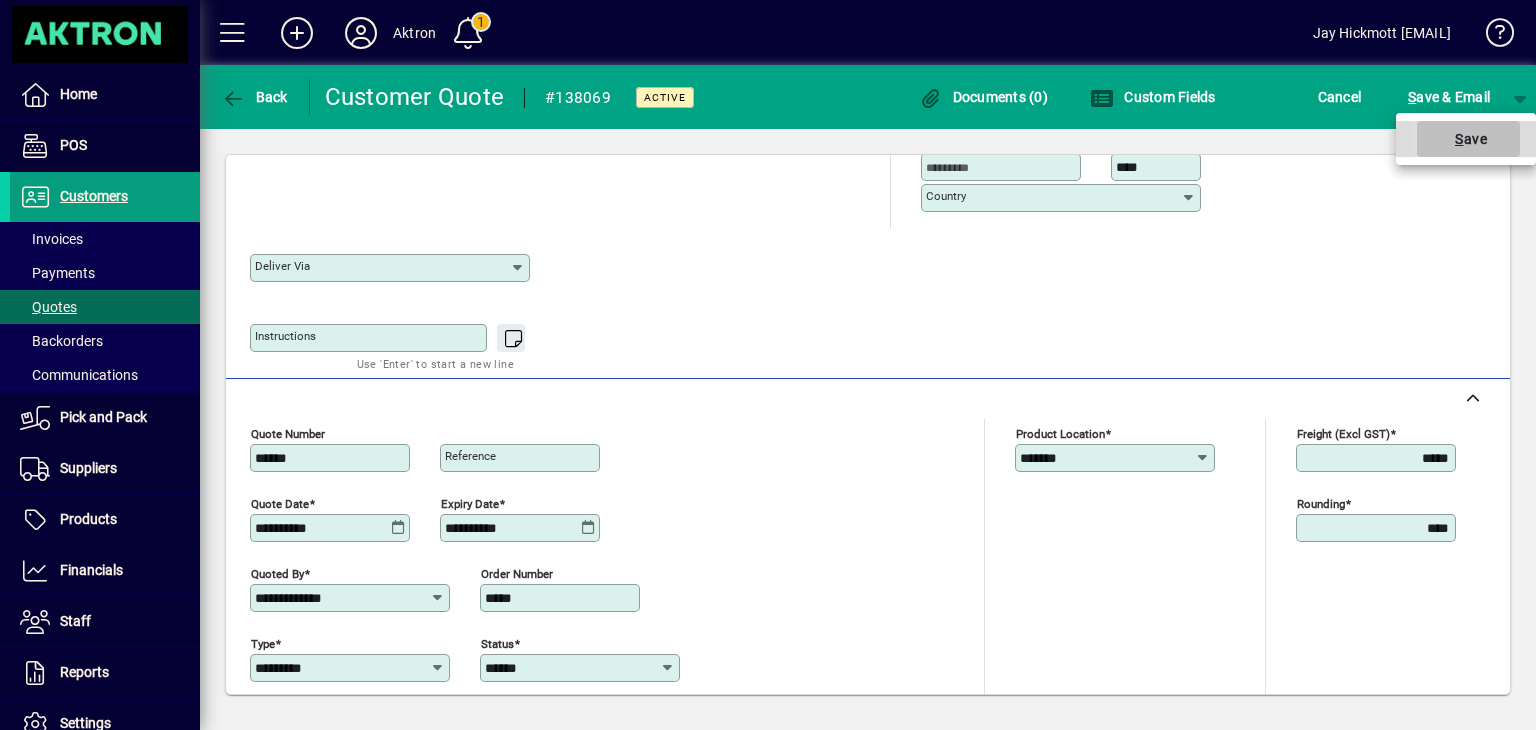 click on "S ave" at bounding box center [1468, 139] 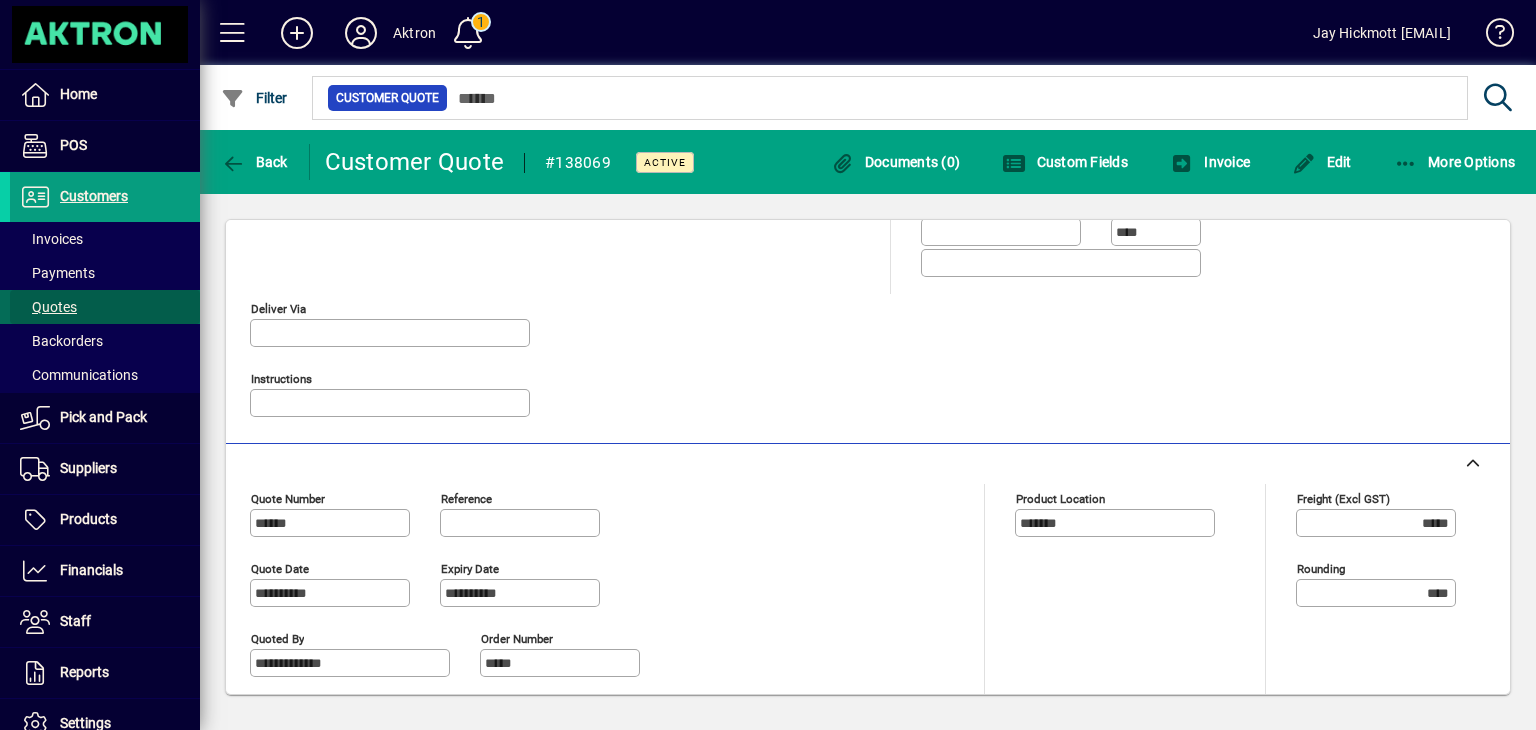 click at bounding box center [105, 307] 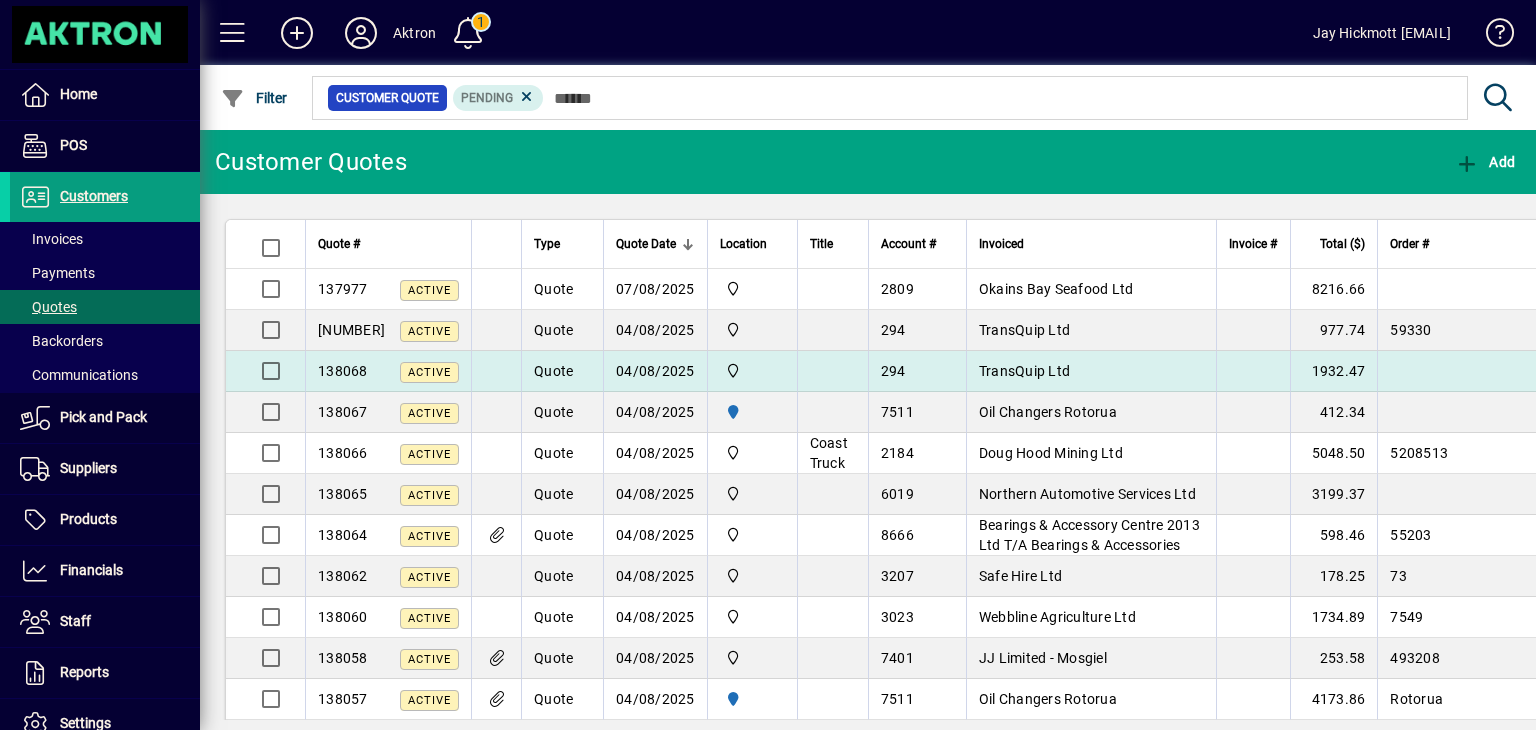 click on "TransQuip Ltd" at bounding box center (1091, 371) 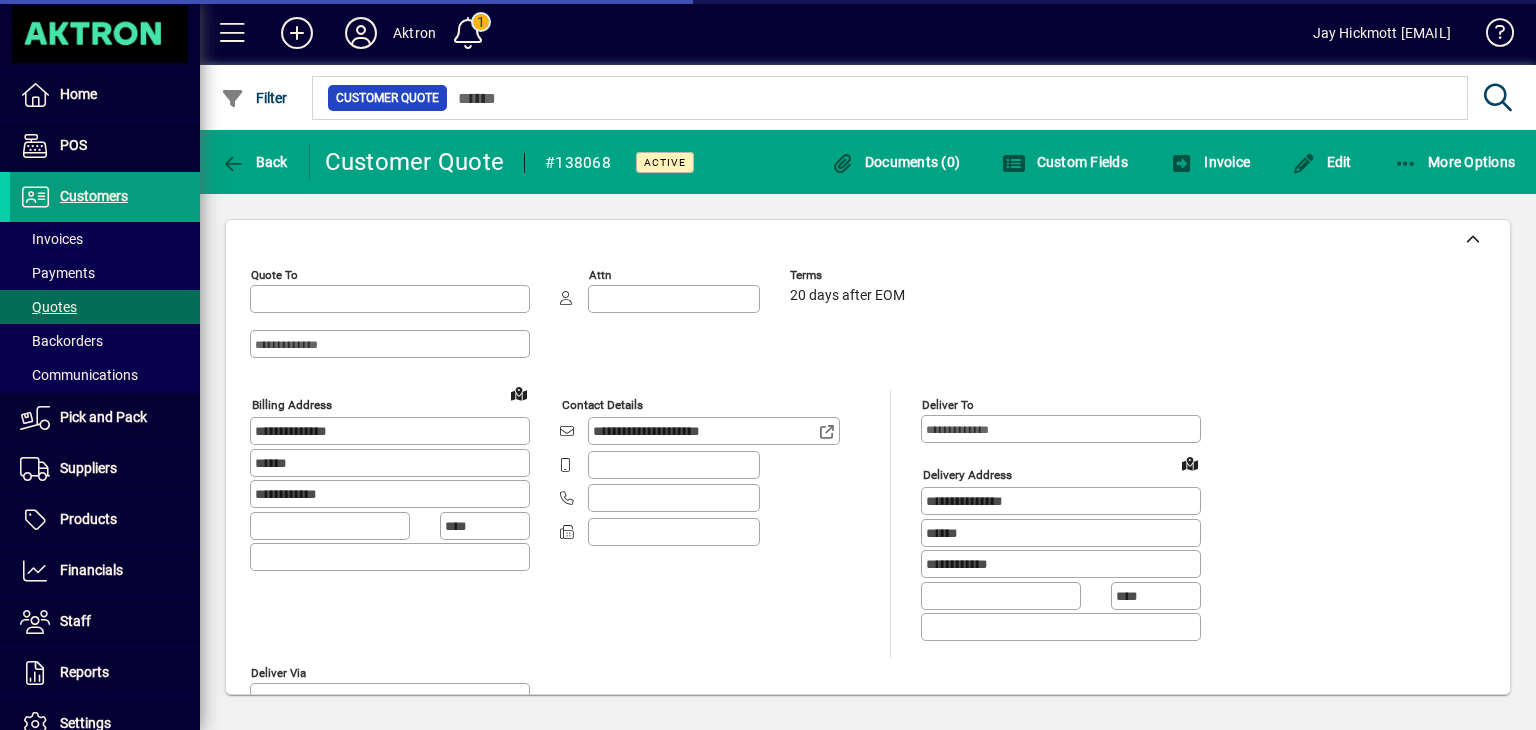 type on "*********" 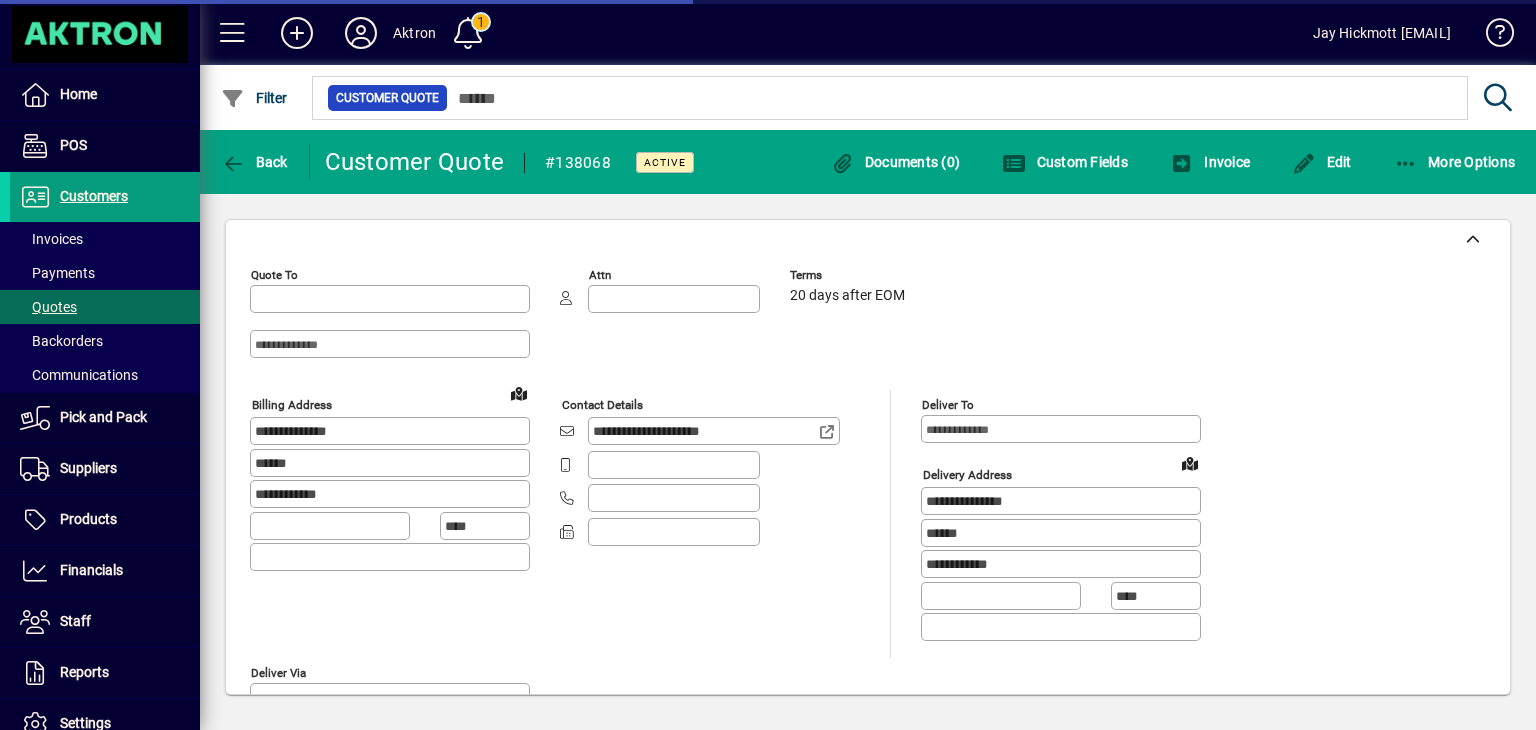 type on "**********" 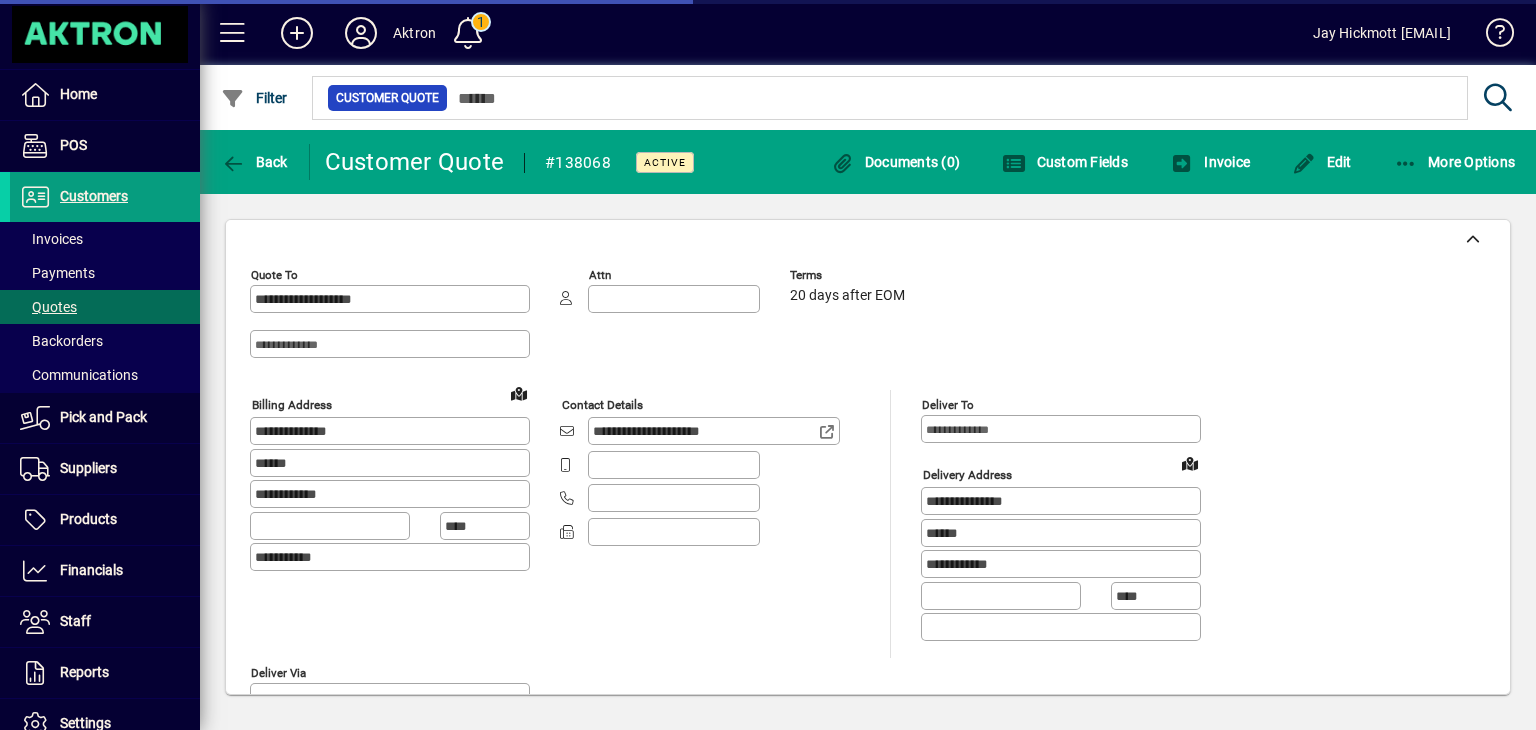 type on "**********" 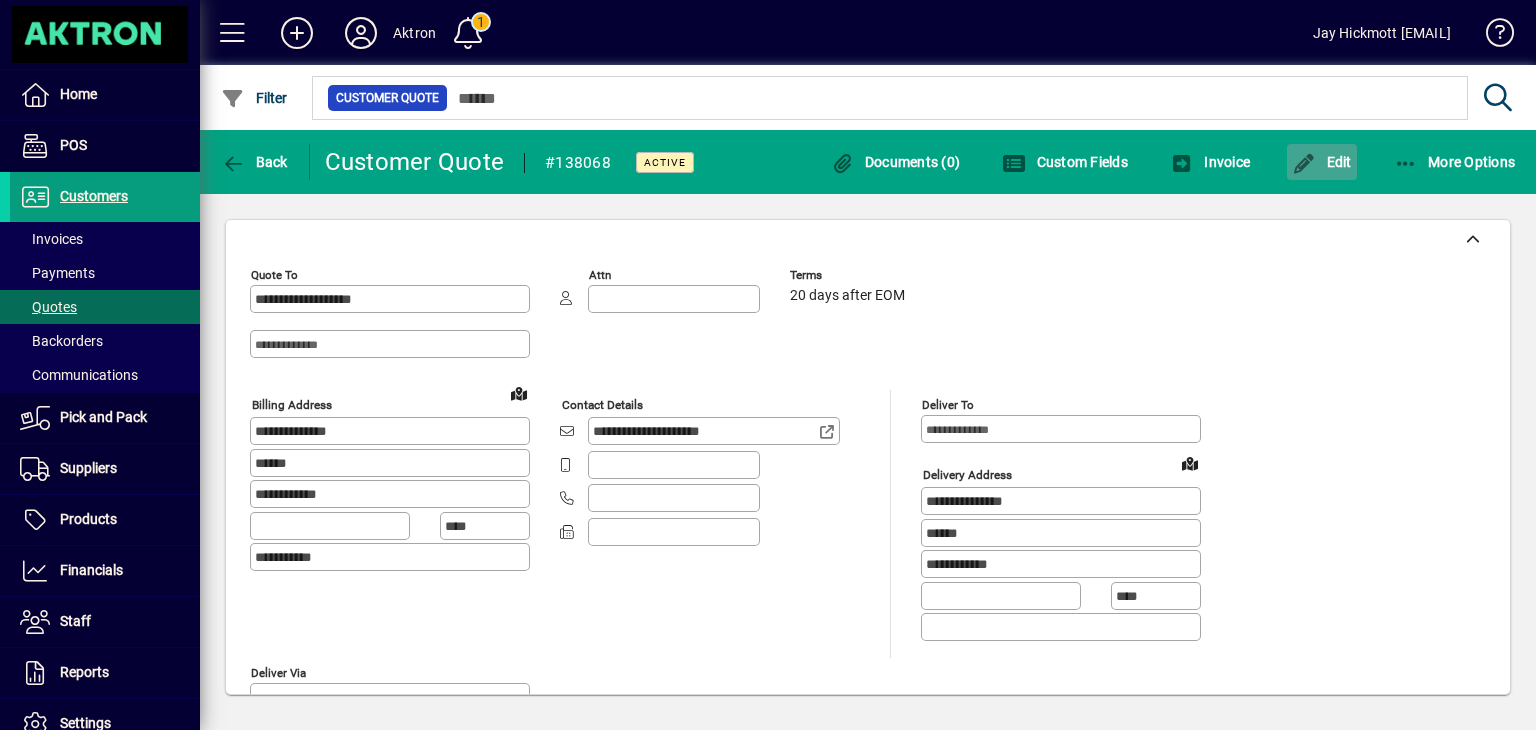 click 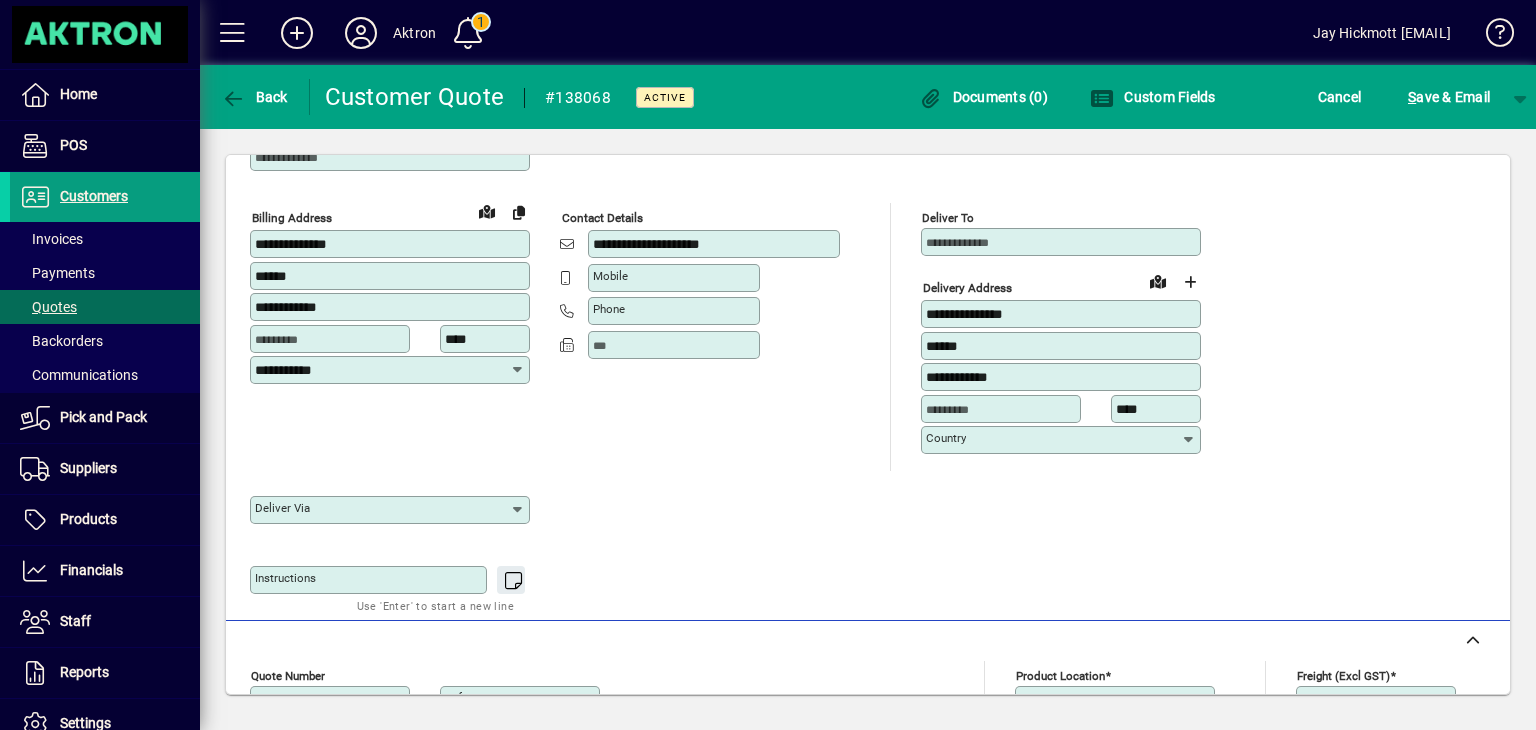 scroll, scrollTop: 160, scrollLeft: 0, axis: vertical 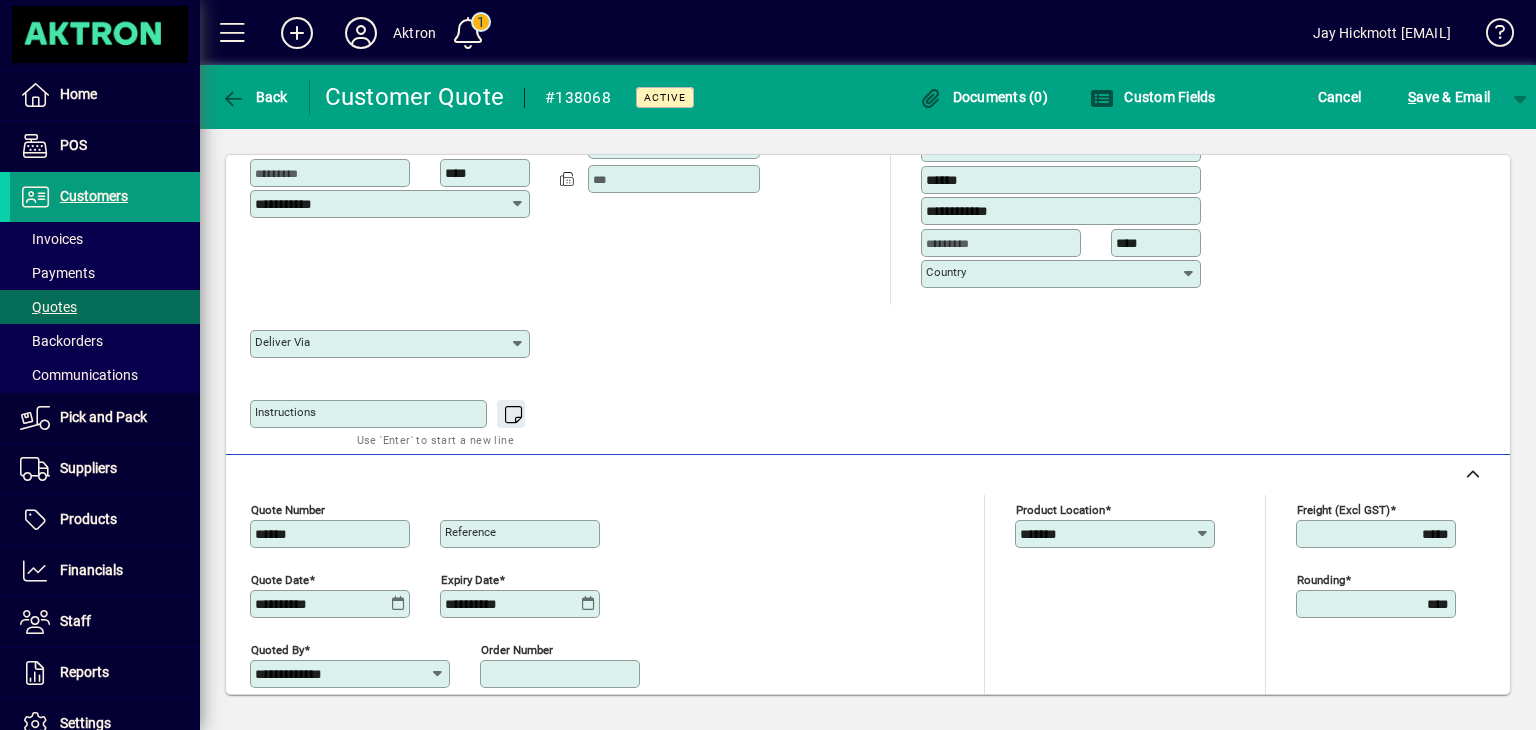 click on "Order number" at bounding box center [562, 674] 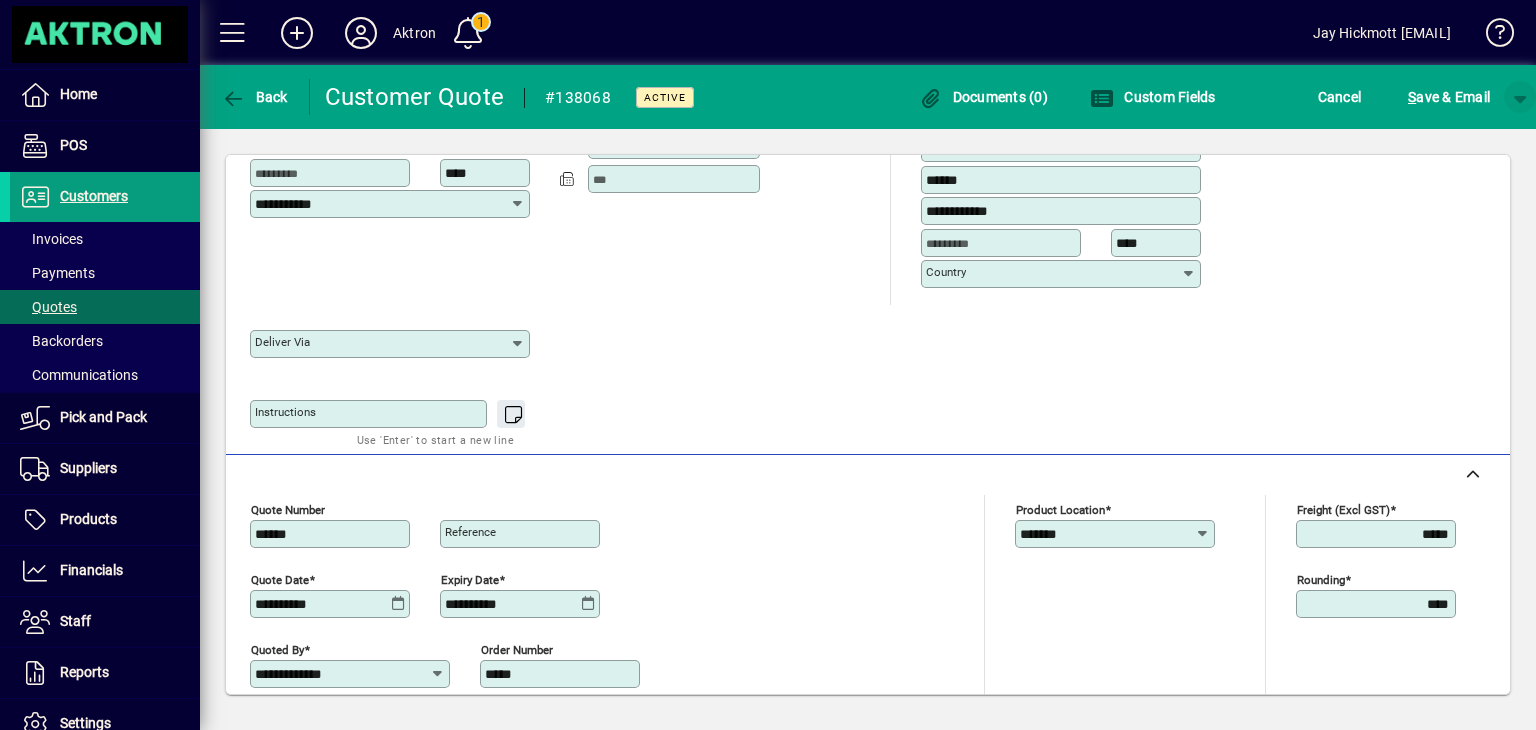 type on "*****" 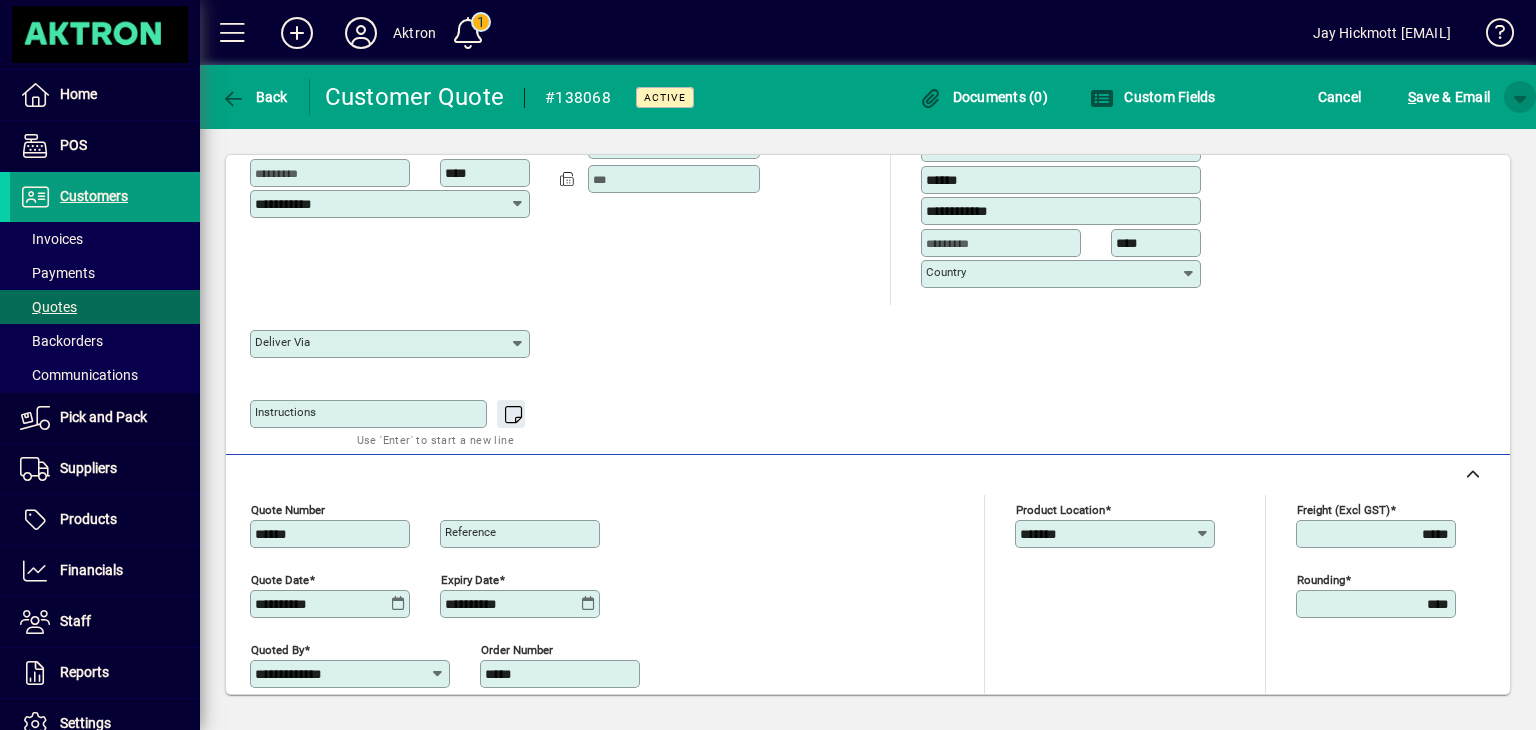 click 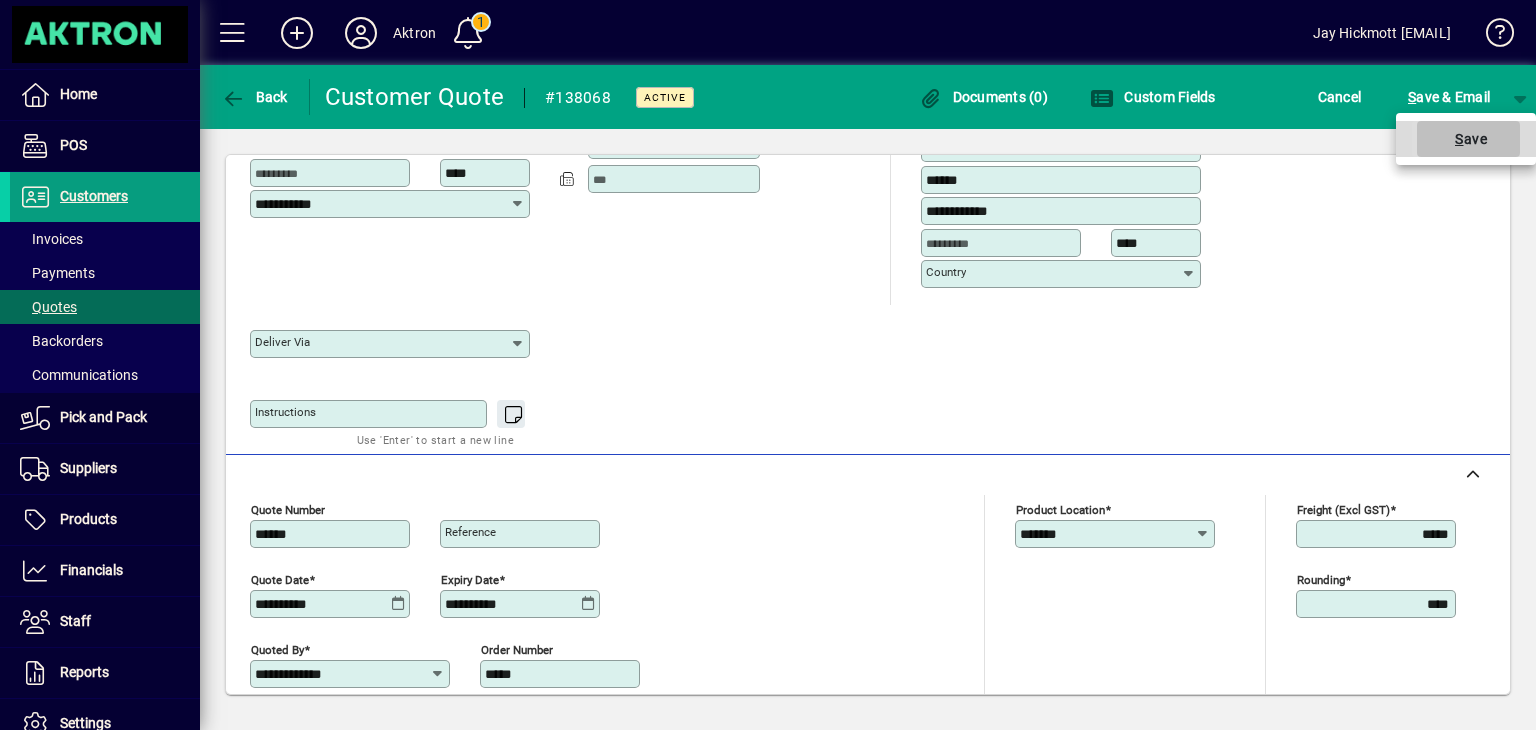 click at bounding box center [1468, 139] 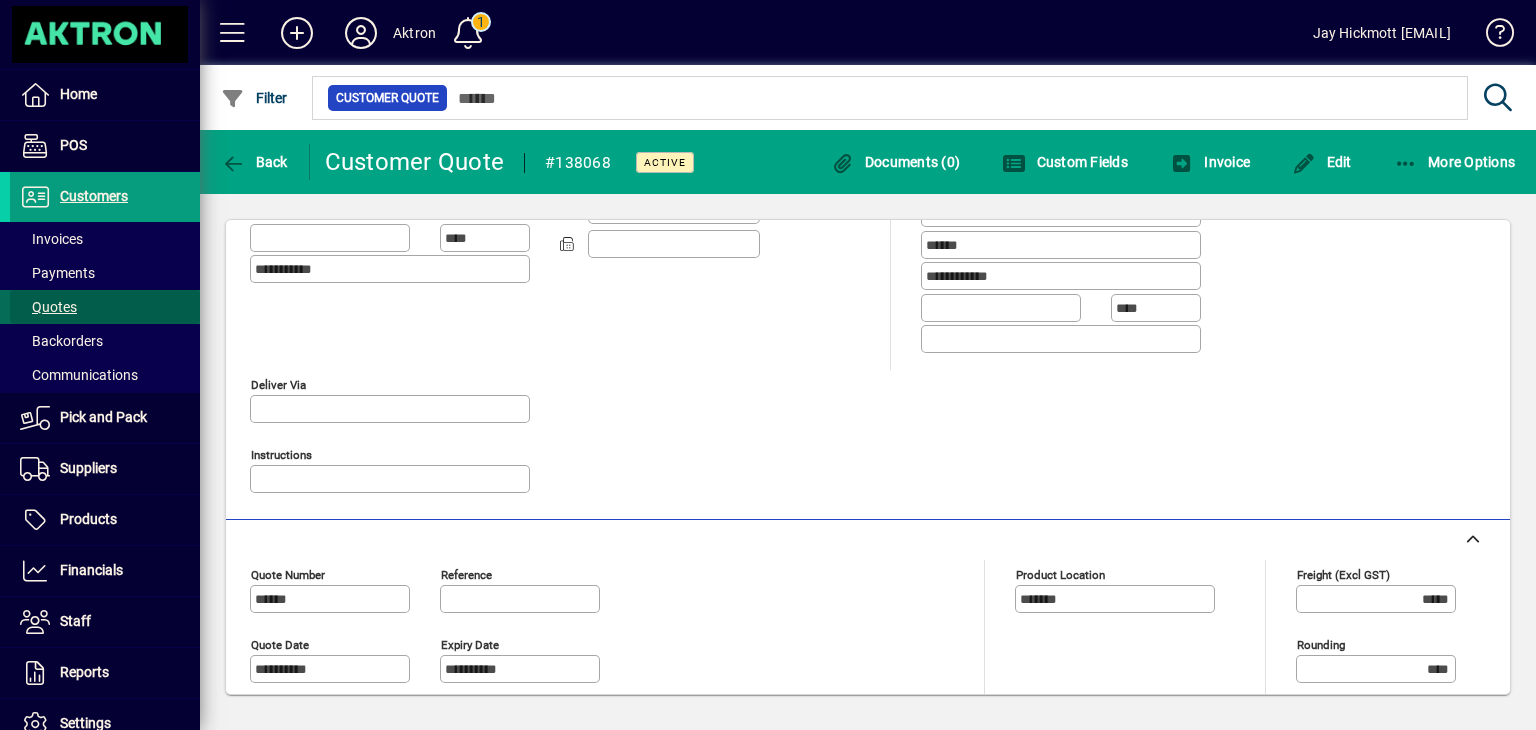 click at bounding box center [105, 307] 